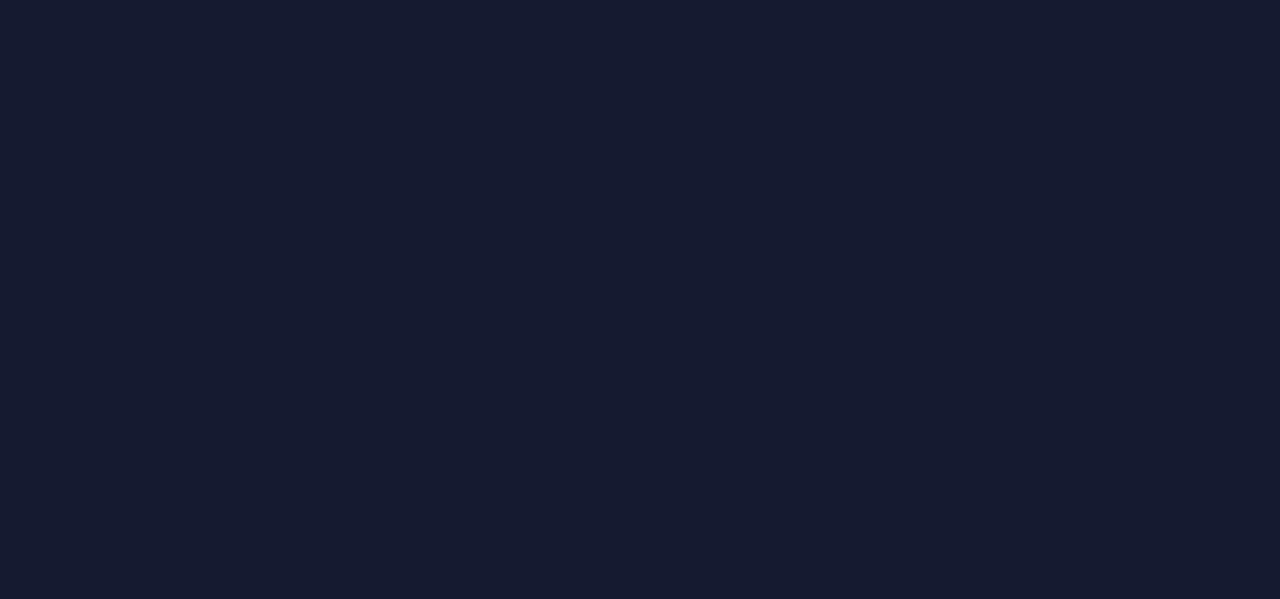 scroll, scrollTop: 0, scrollLeft: 0, axis: both 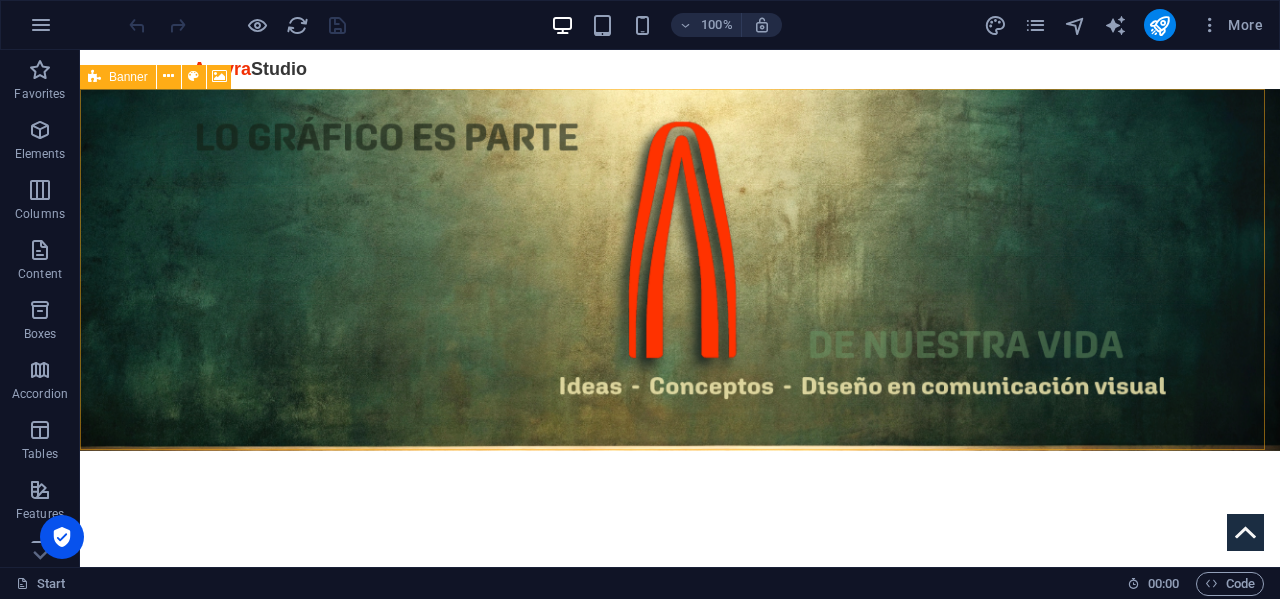 click at bounding box center (94, 77) 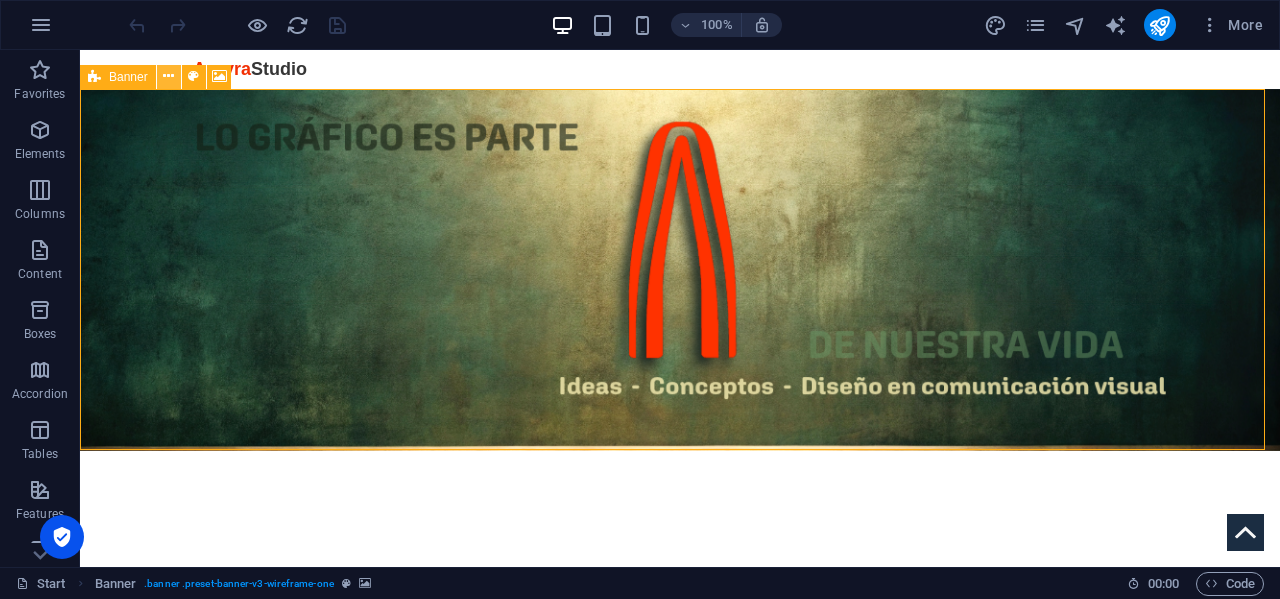 click at bounding box center [168, 76] 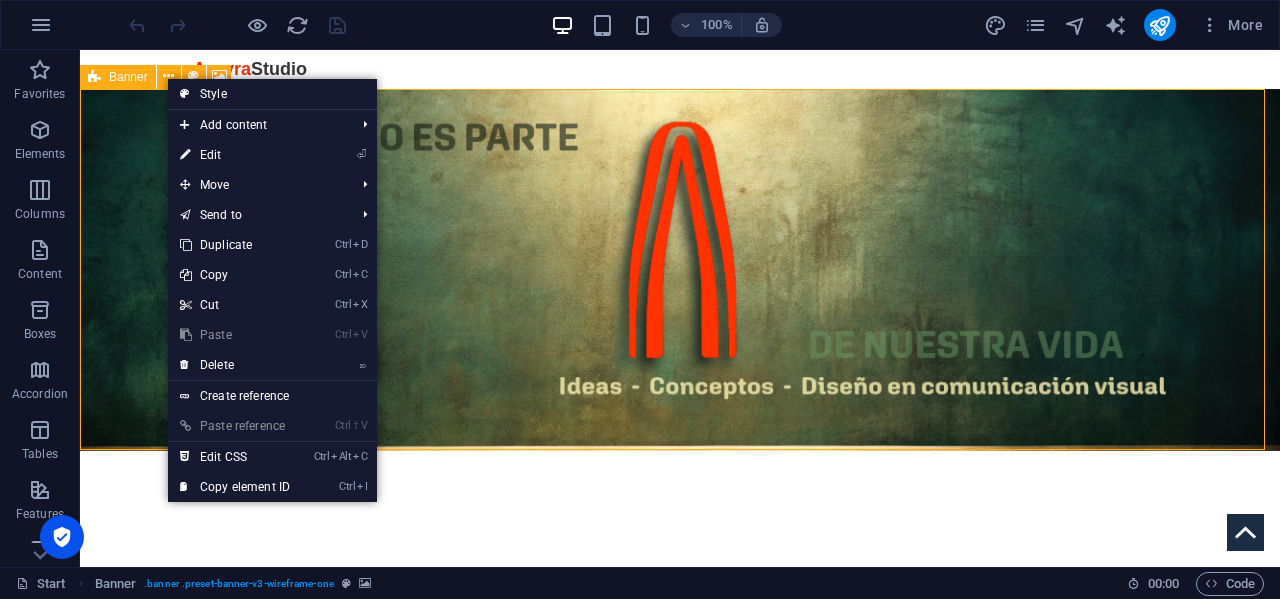 click on "Banner" at bounding box center (128, 77) 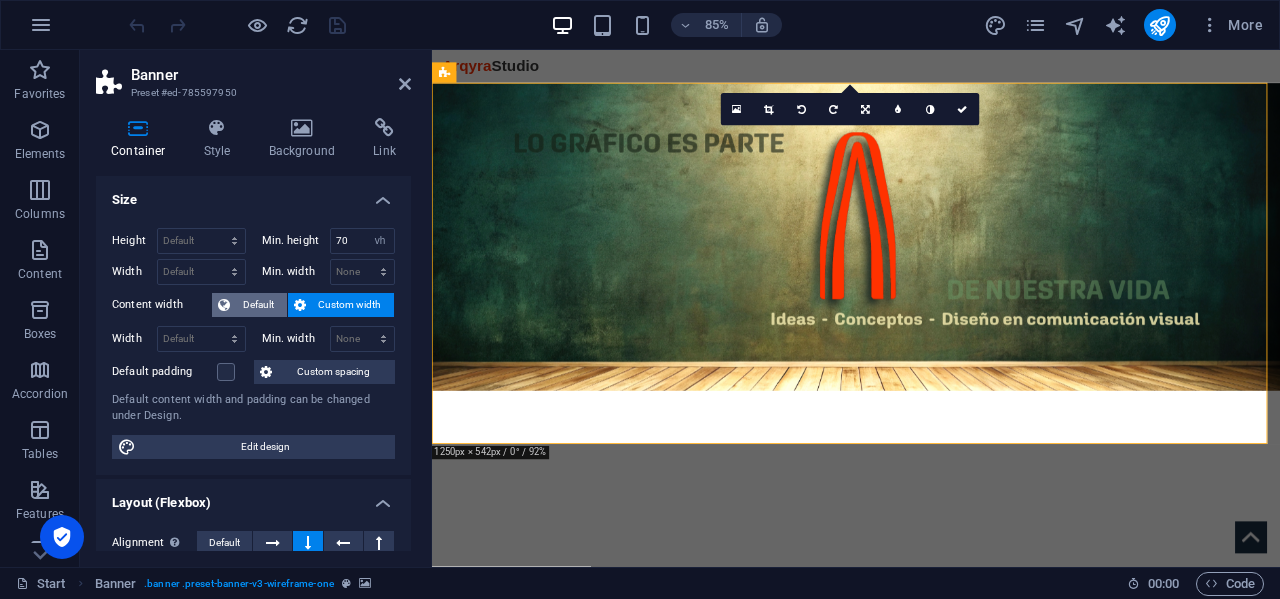 click on "Default" at bounding box center (258, 305) 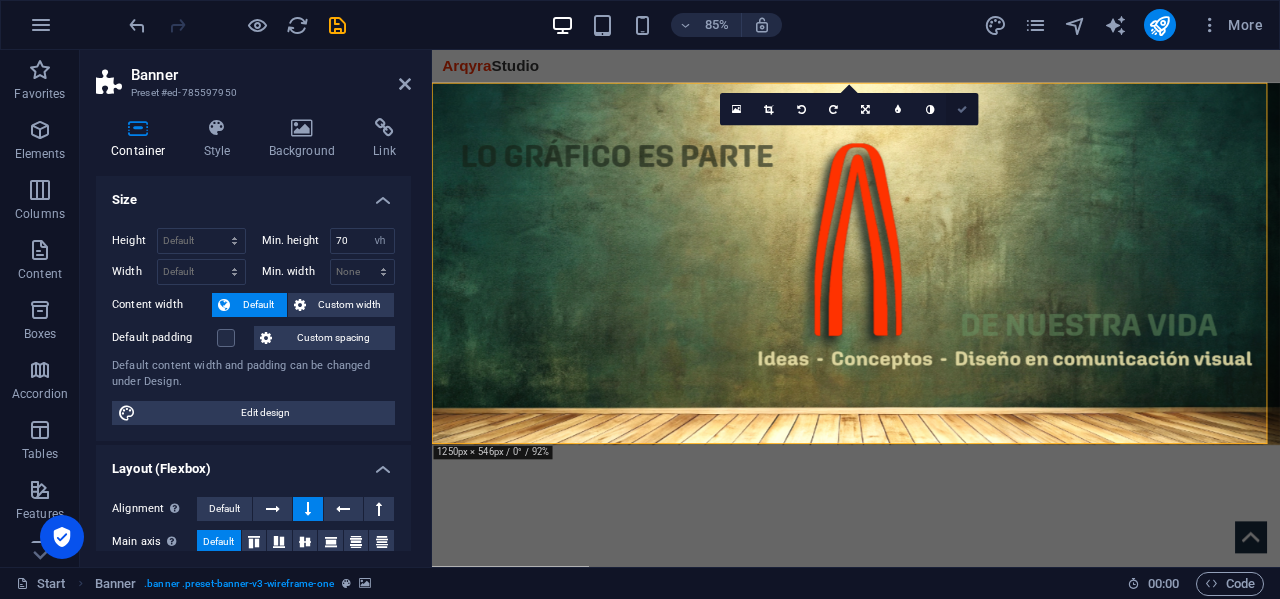 click at bounding box center (963, 109) 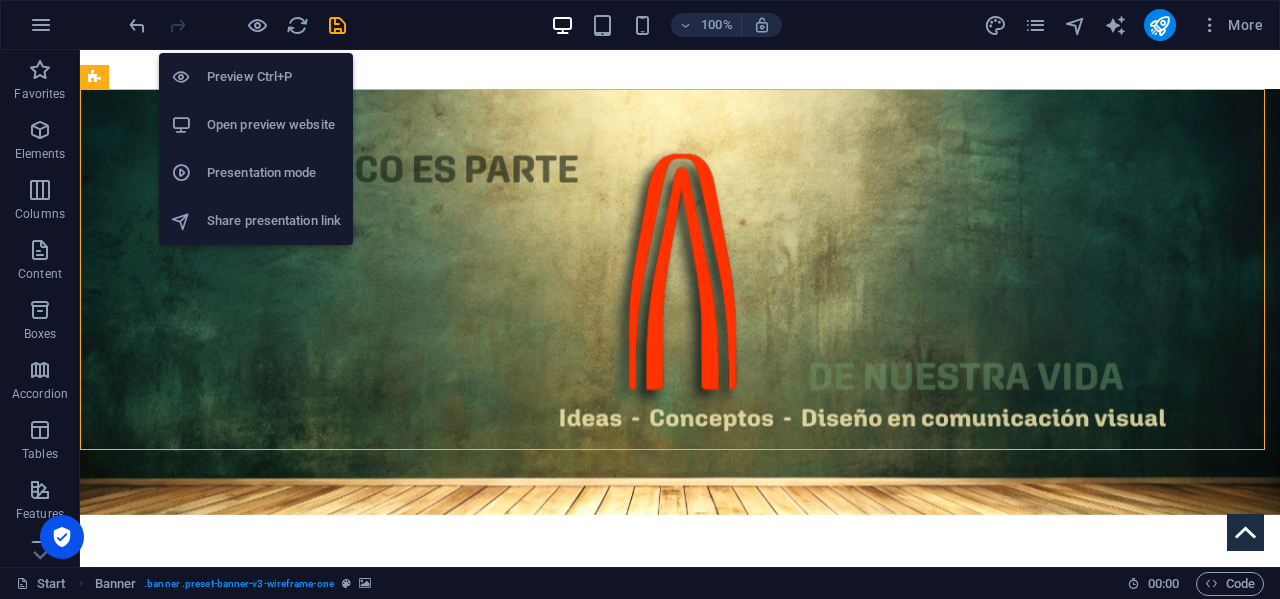 click on "Open preview website" at bounding box center (274, 125) 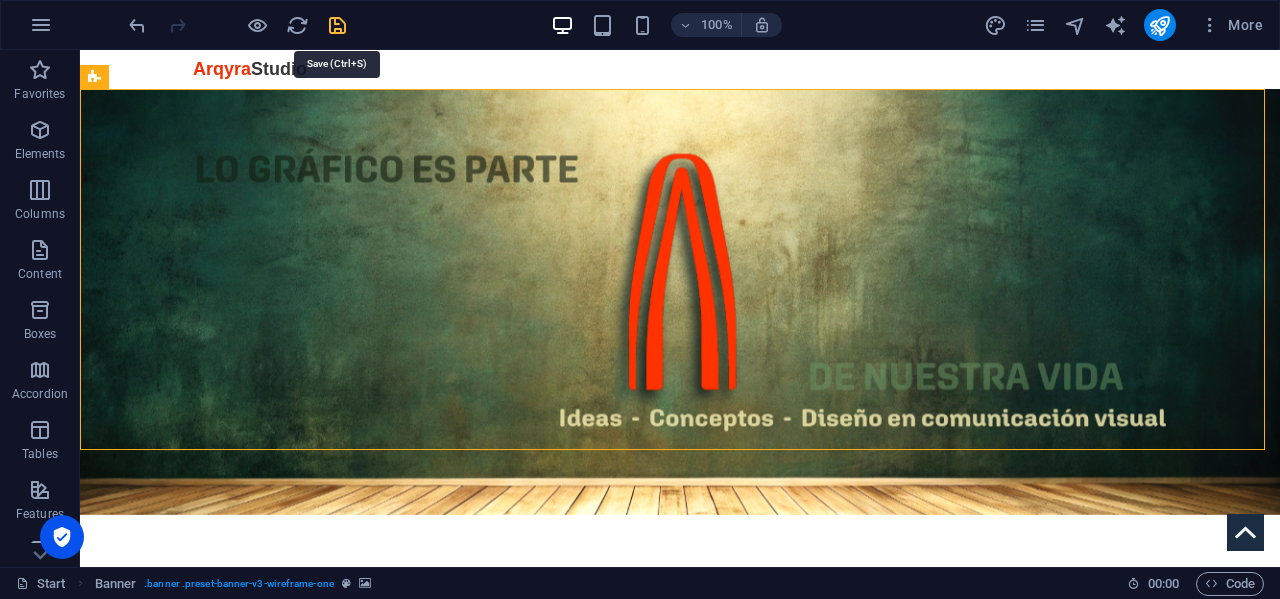 click at bounding box center (337, 25) 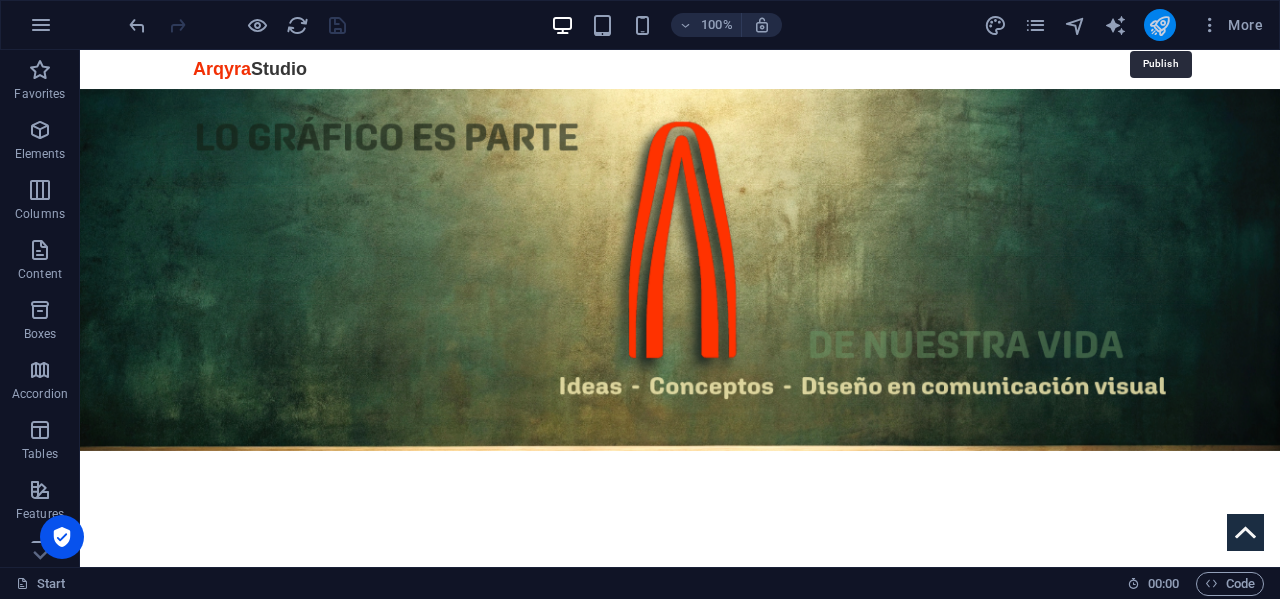 click at bounding box center (1159, 25) 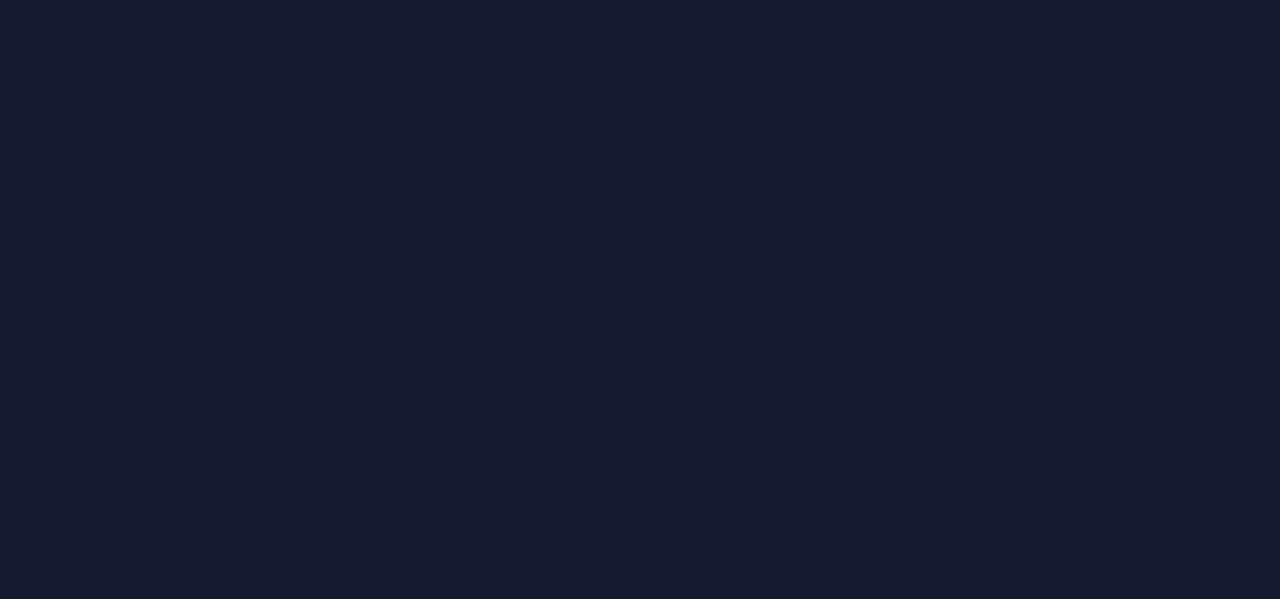 scroll, scrollTop: 0, scrollLeft: 0, axis: both 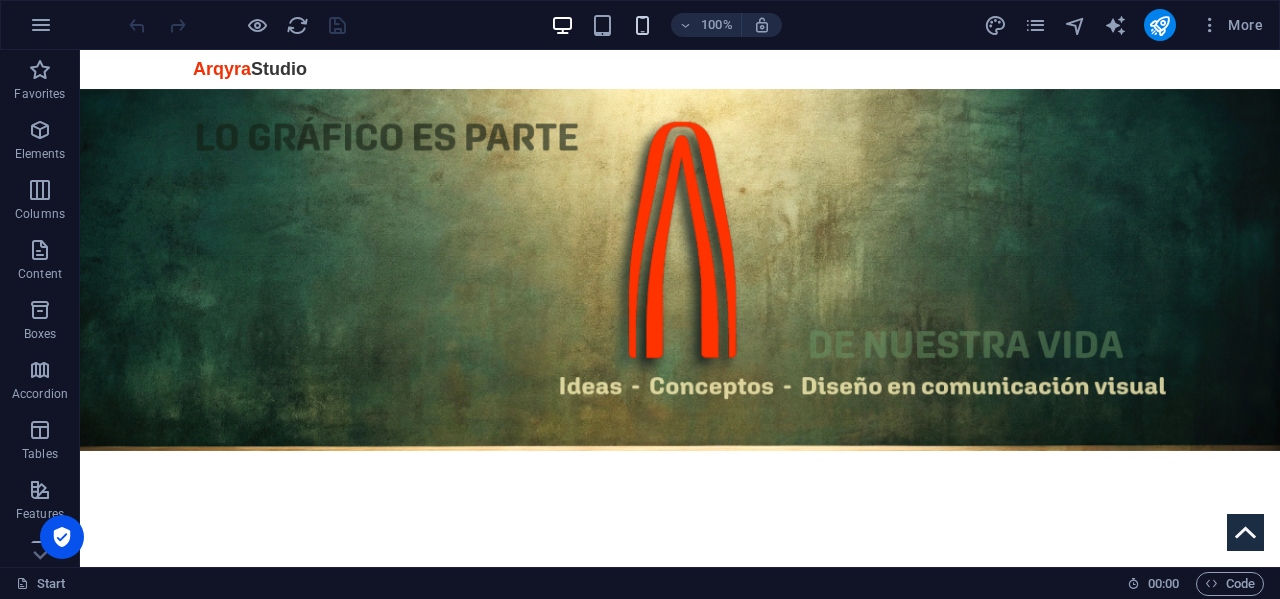 click at bounding box center [642, 25] 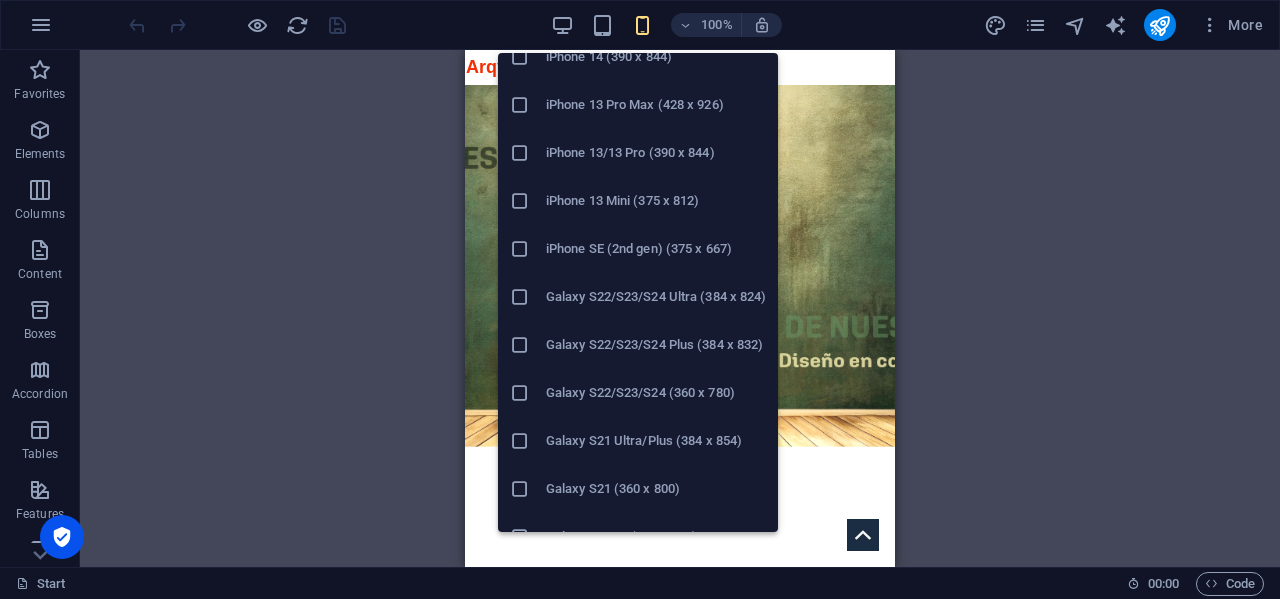 scroll, scrollTop: 600, scrollLeft: 0, axis: vertical 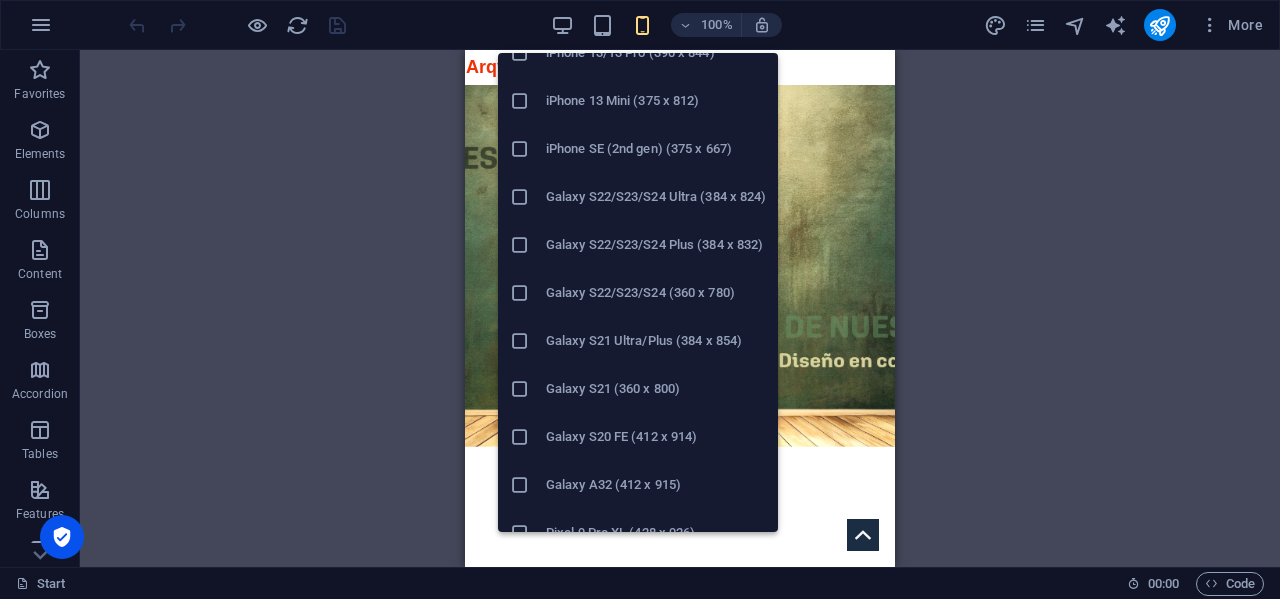 click on "Galaxy S20 FE (412 x 914)" at bounding box center (656, 437) 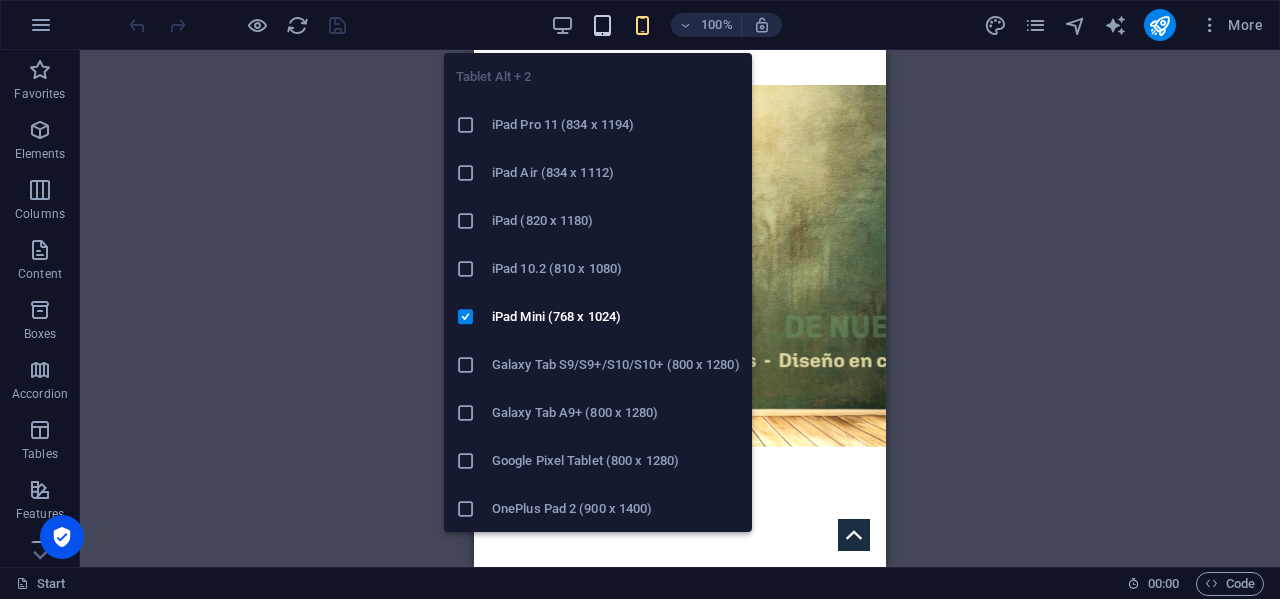 click at bounding box center [602, 25] 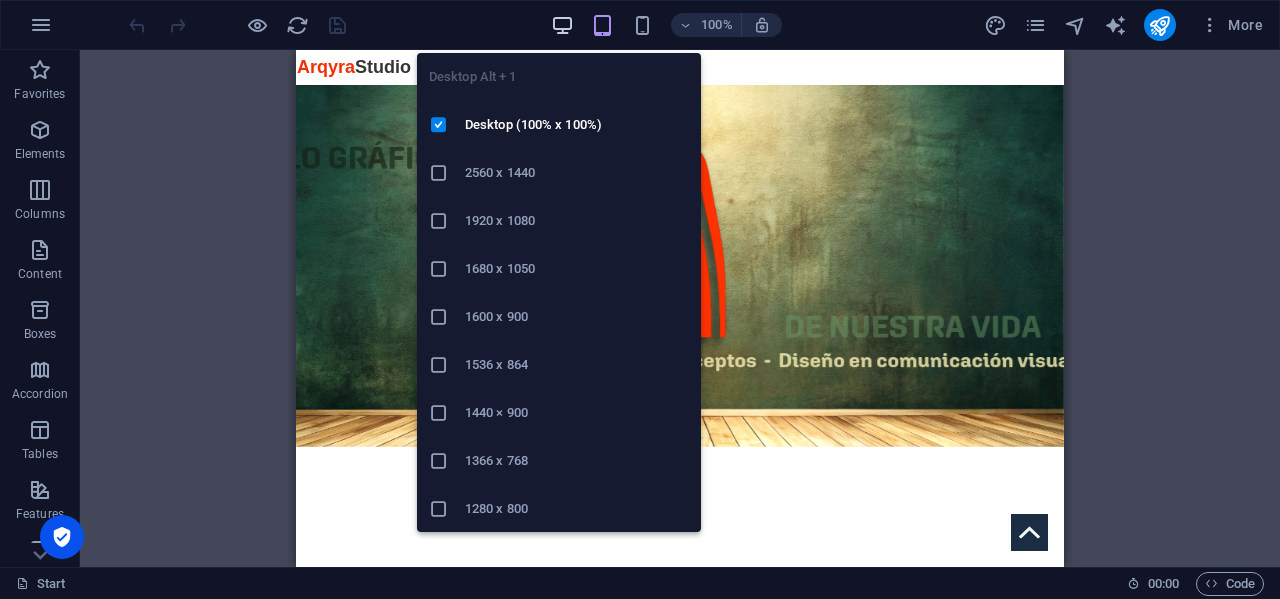 click at bounding box center [562, 25] 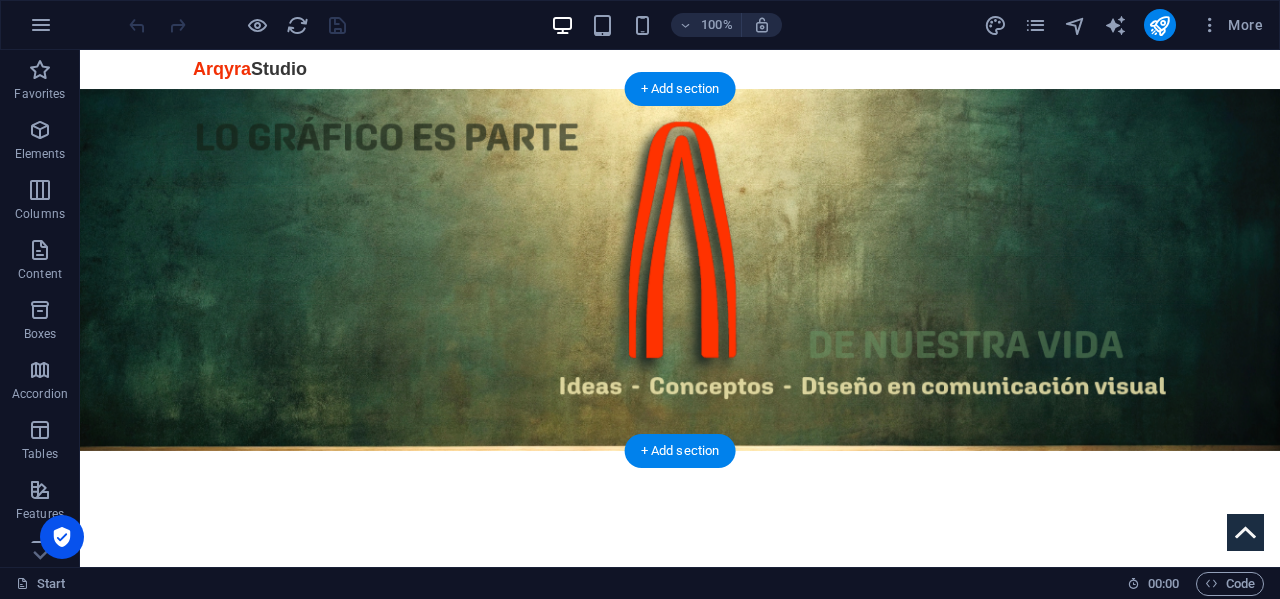 click at bounding box center [680, 270] 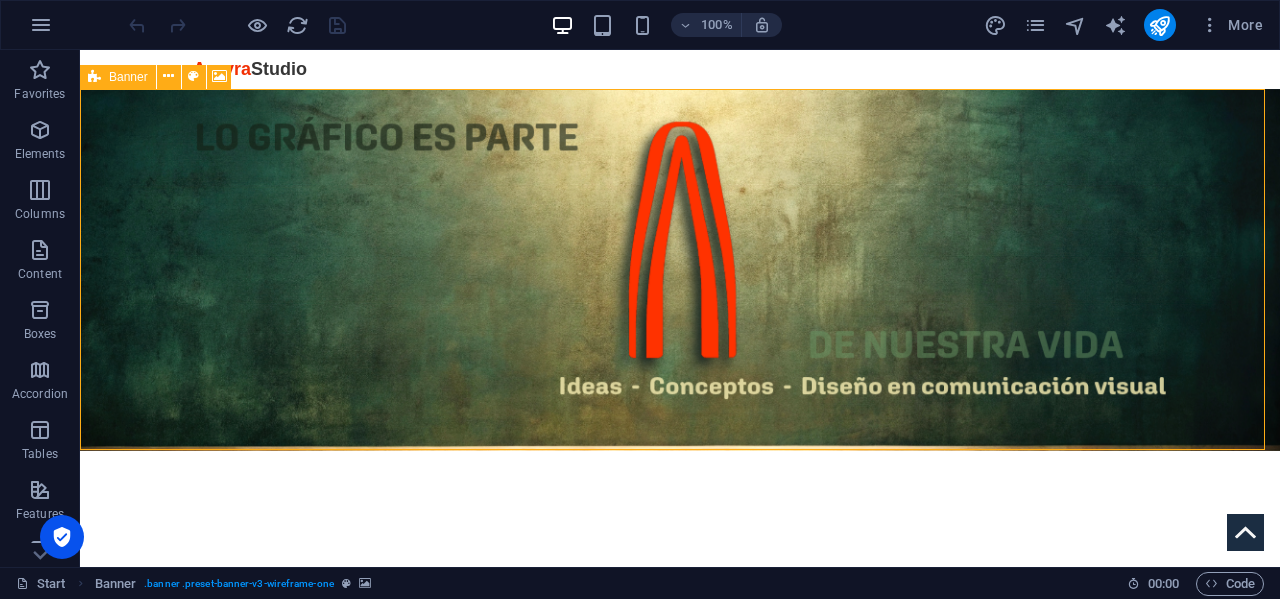 click on "Banner" at bounding box center [118, 77] 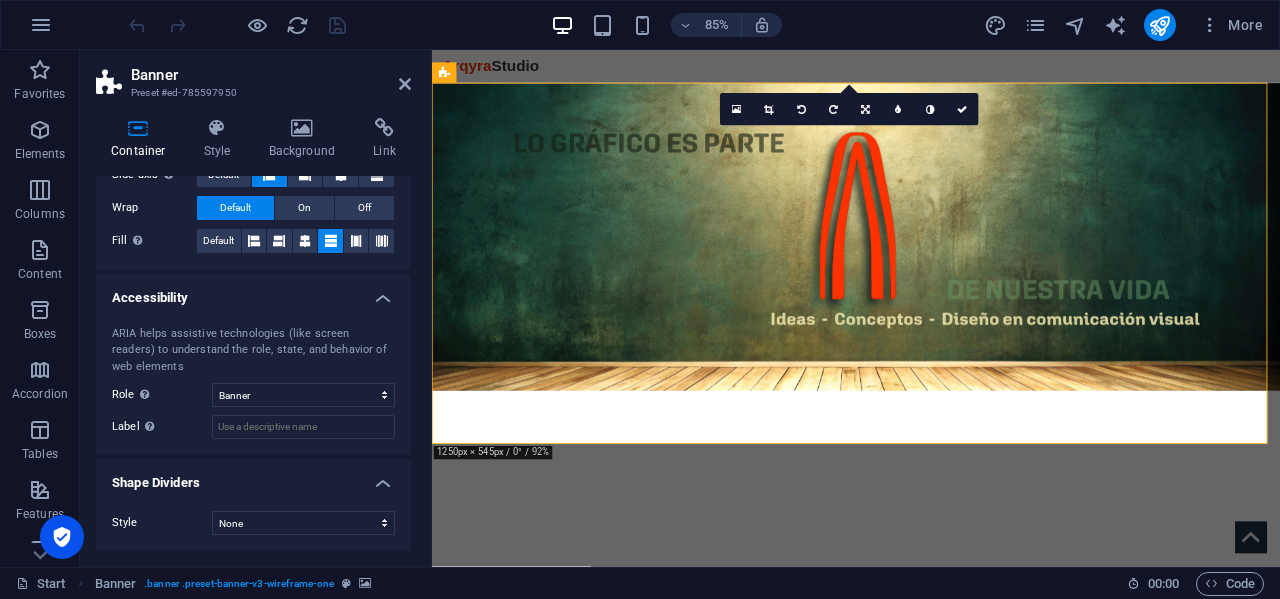 scroll, scrollTop: 0, scrollLeft: 0, axis: both 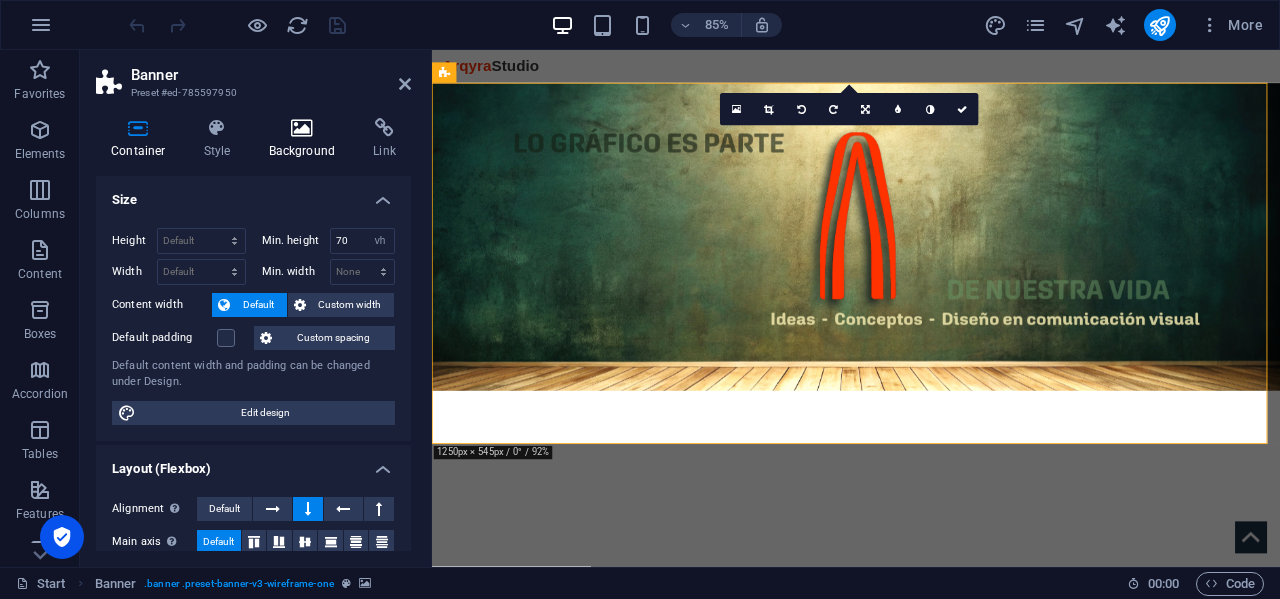 click at bounding box center [302, 128] 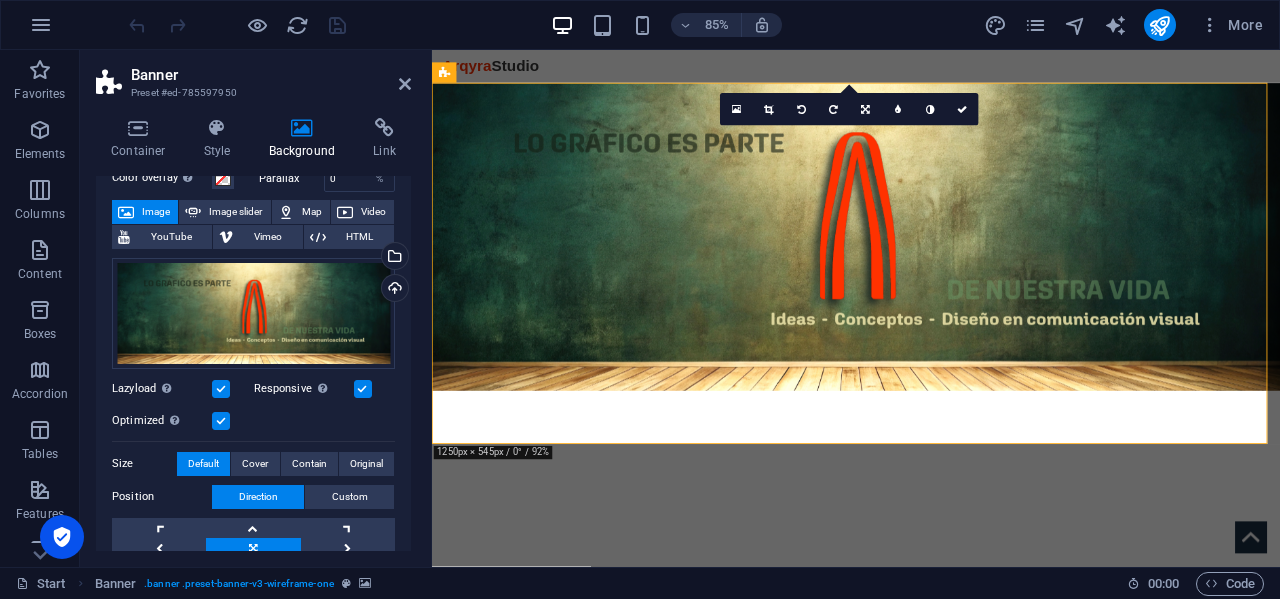 scroll, scrollTop: 200, scrollLeft: 0, axis: vertical 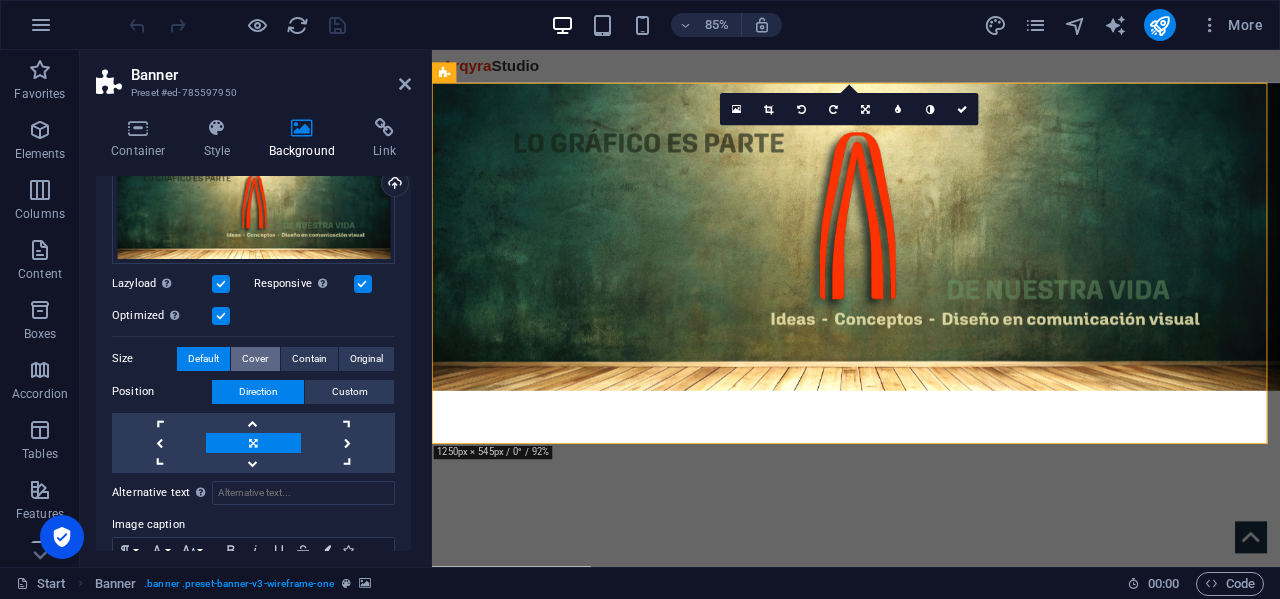 click on "Cover" at bounding box center (255, 359) 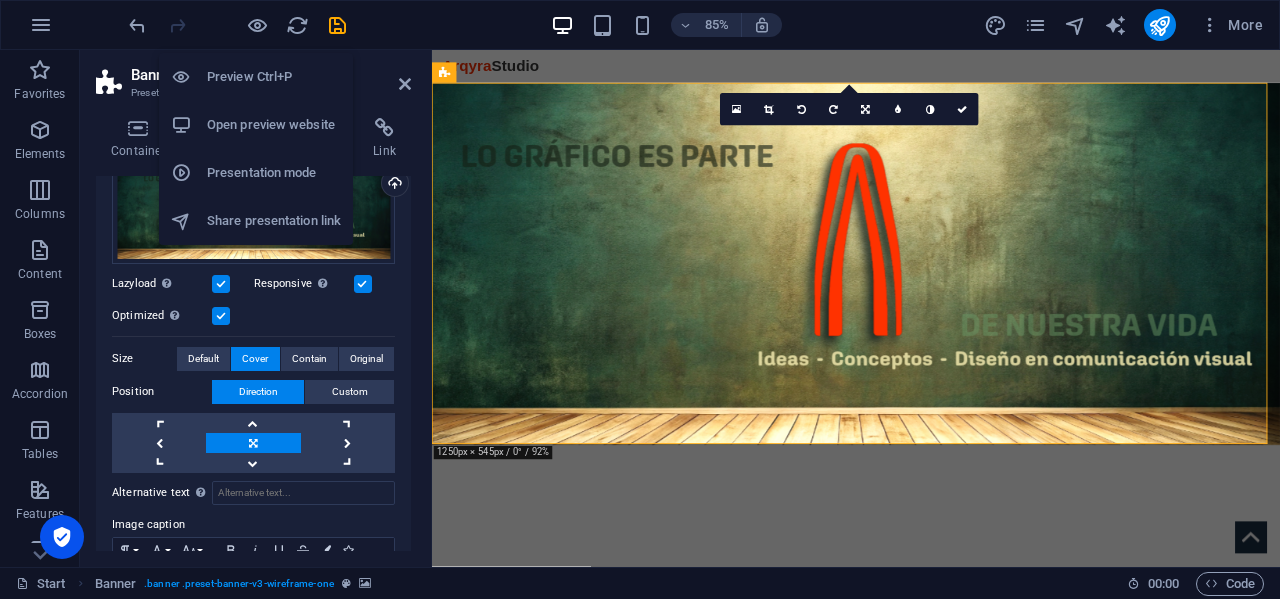click on "Open preview website" at bounding box center (274, 125) 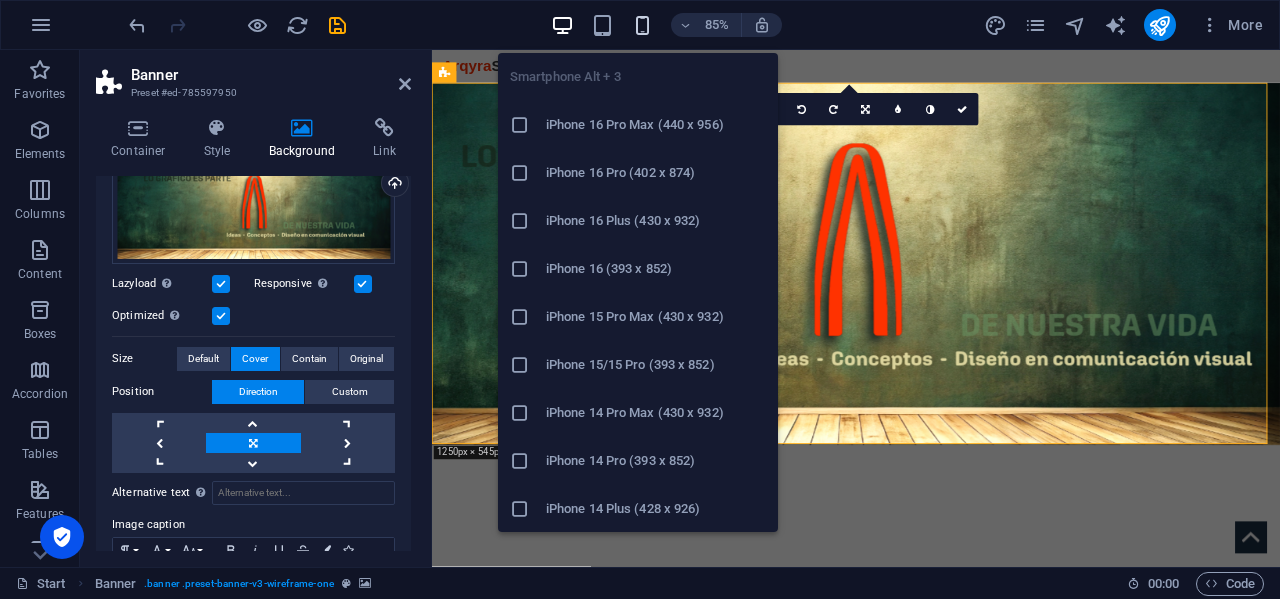 click at bounding box center (642, 25) 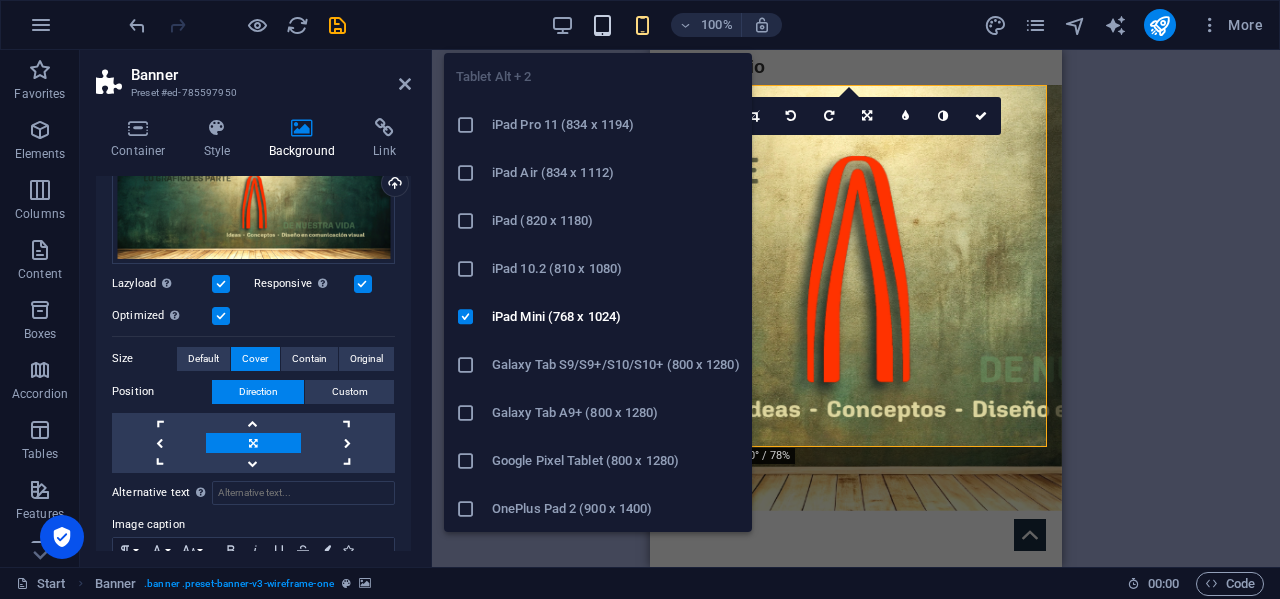 click at bounding box center [602, 25] 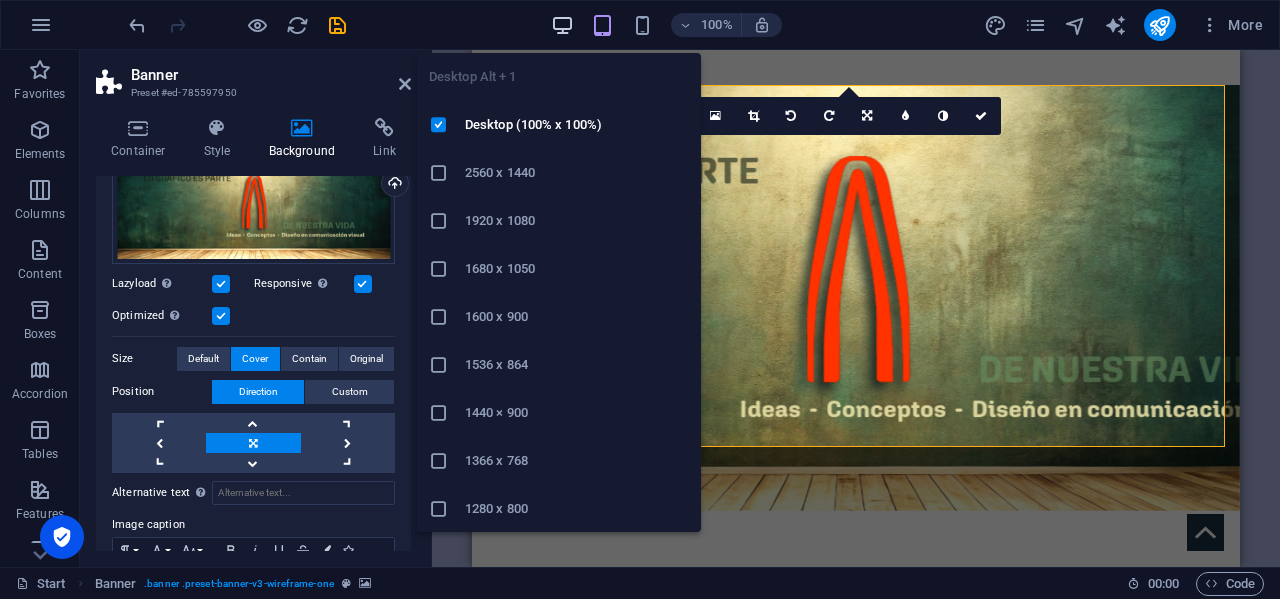 click at bounding box center [562, 25] 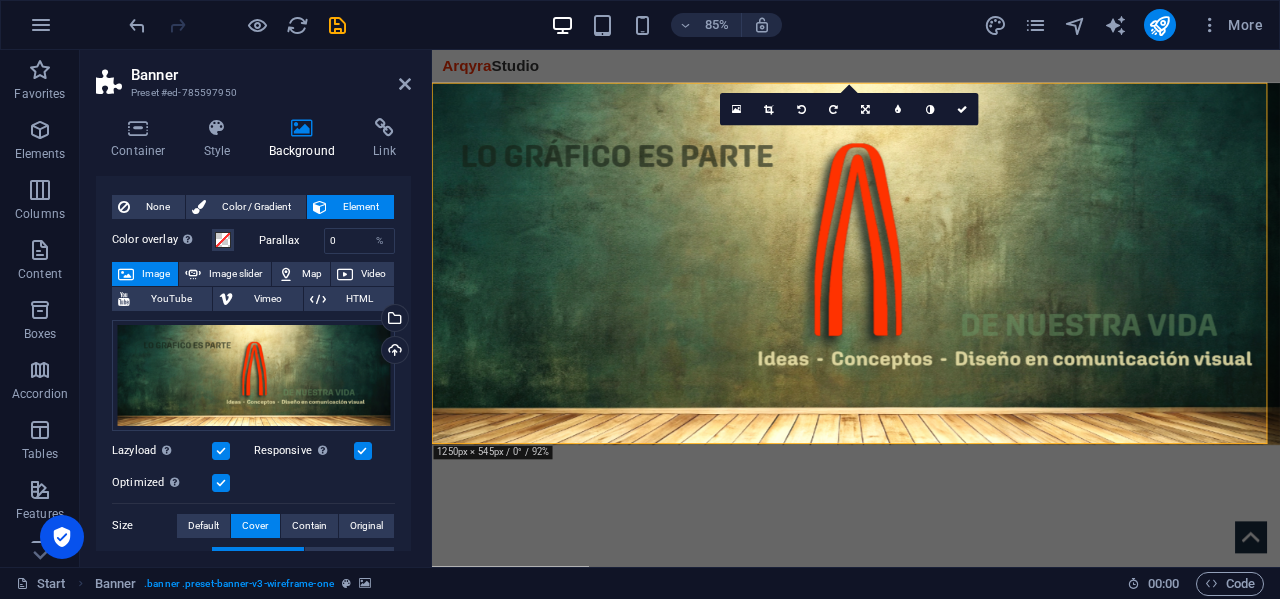 scroll, scrollTop: 0, scrollLeft: 0, axis: both 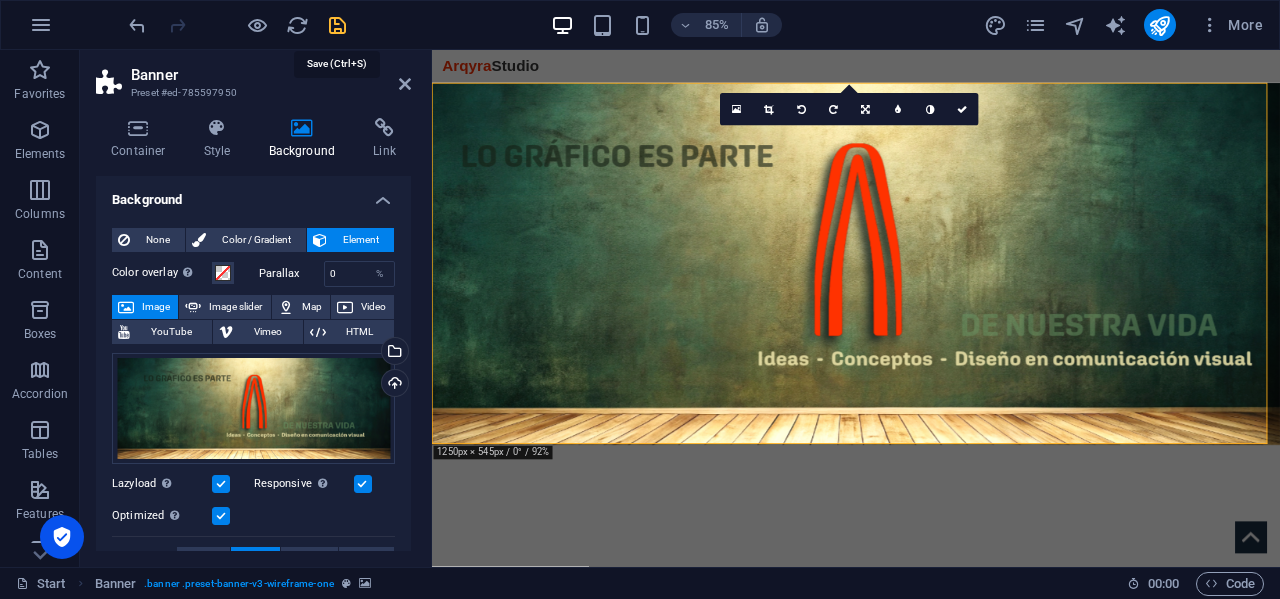 click at bounding box center [337, 25] 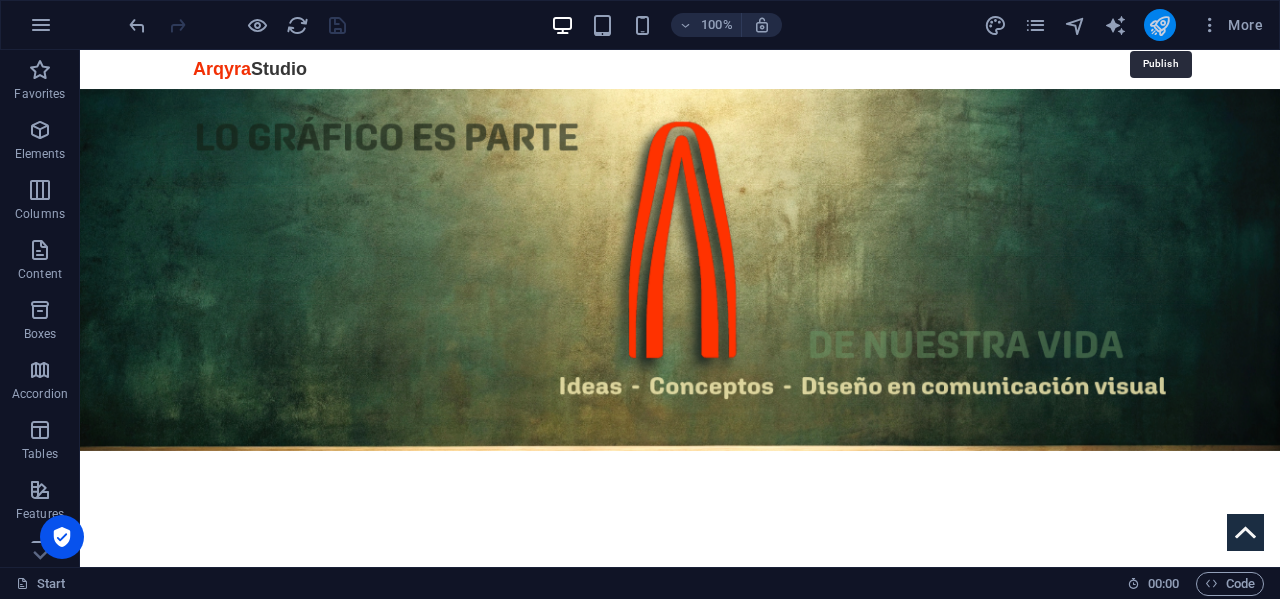 click at bounding box center (1159, 25) 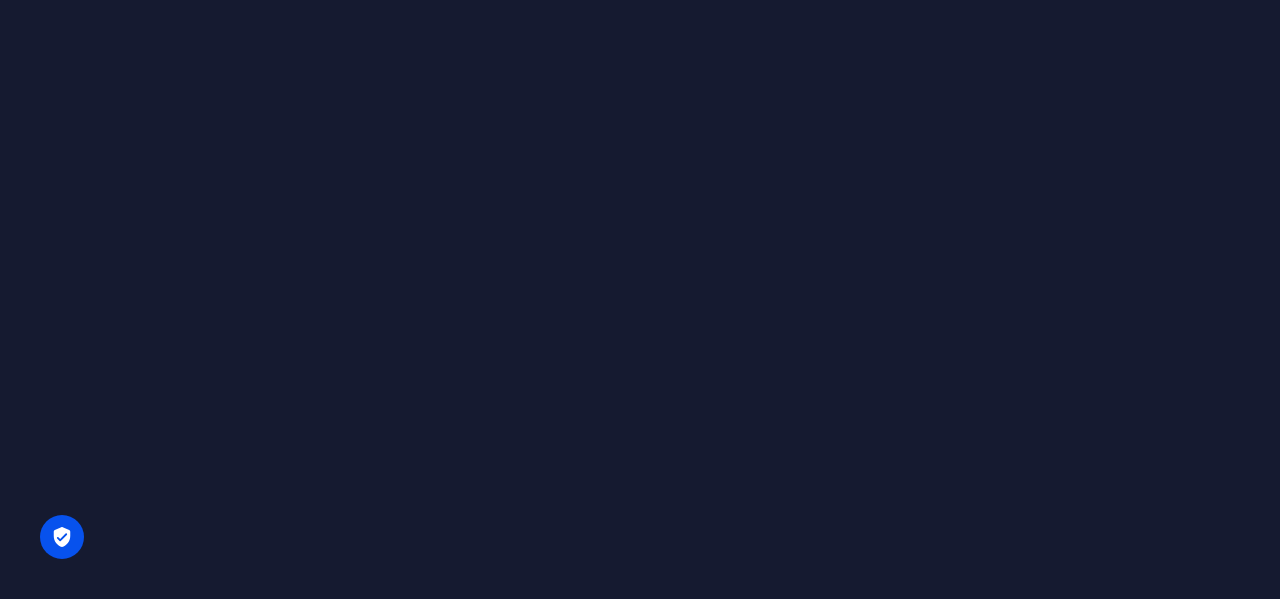 scroll, scrollTop: 0, scrollLeft: 0, axis: both 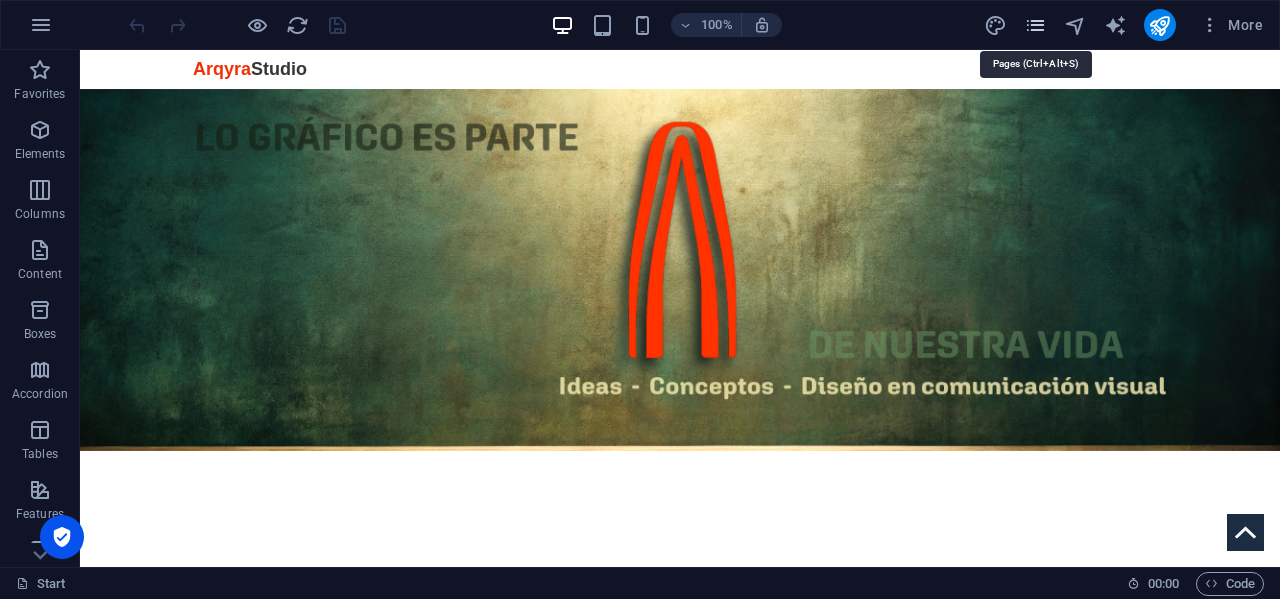 click at bounding box center [1035, 25] 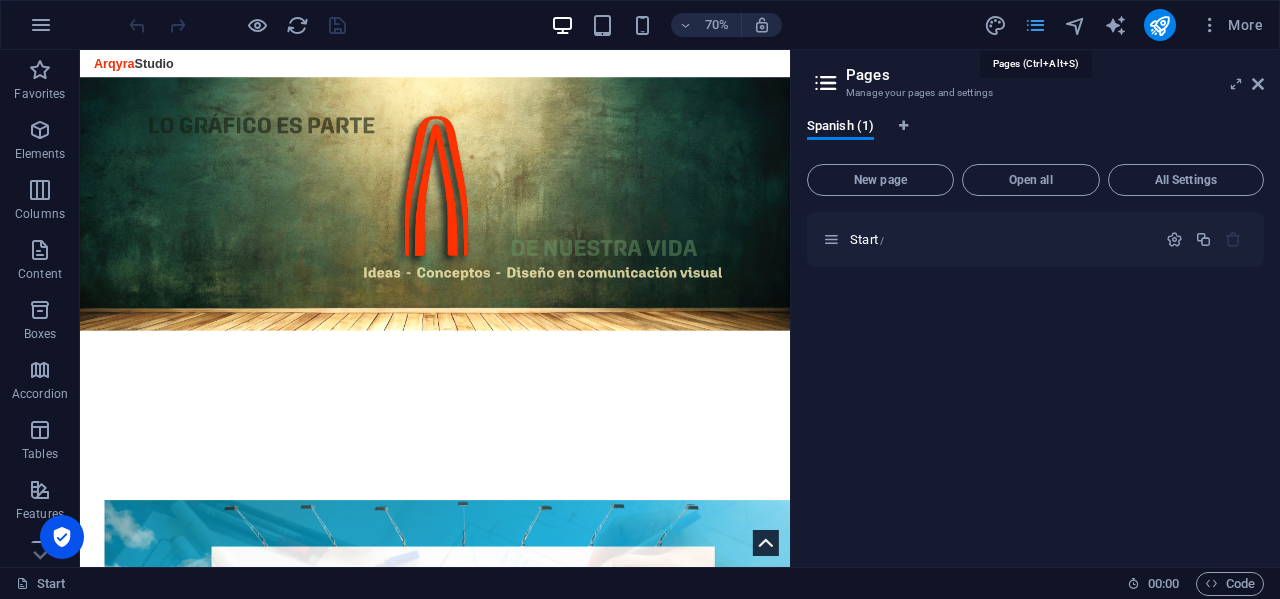 click at bounding box center (1035, 25) 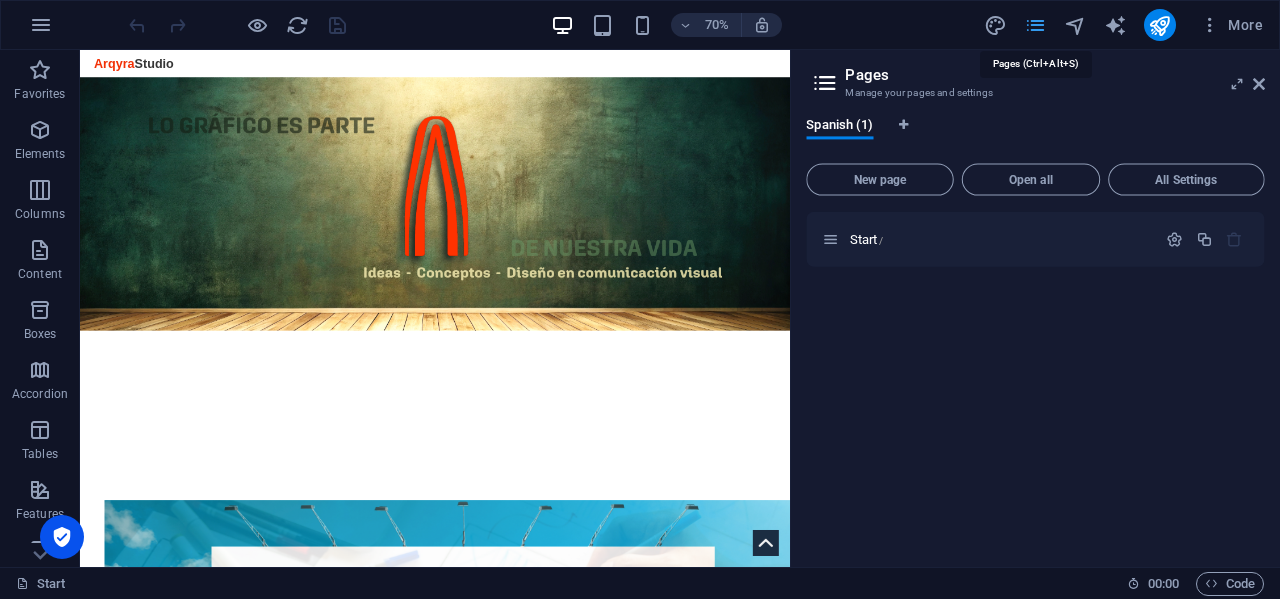 click at bounding box center (1035, 25) 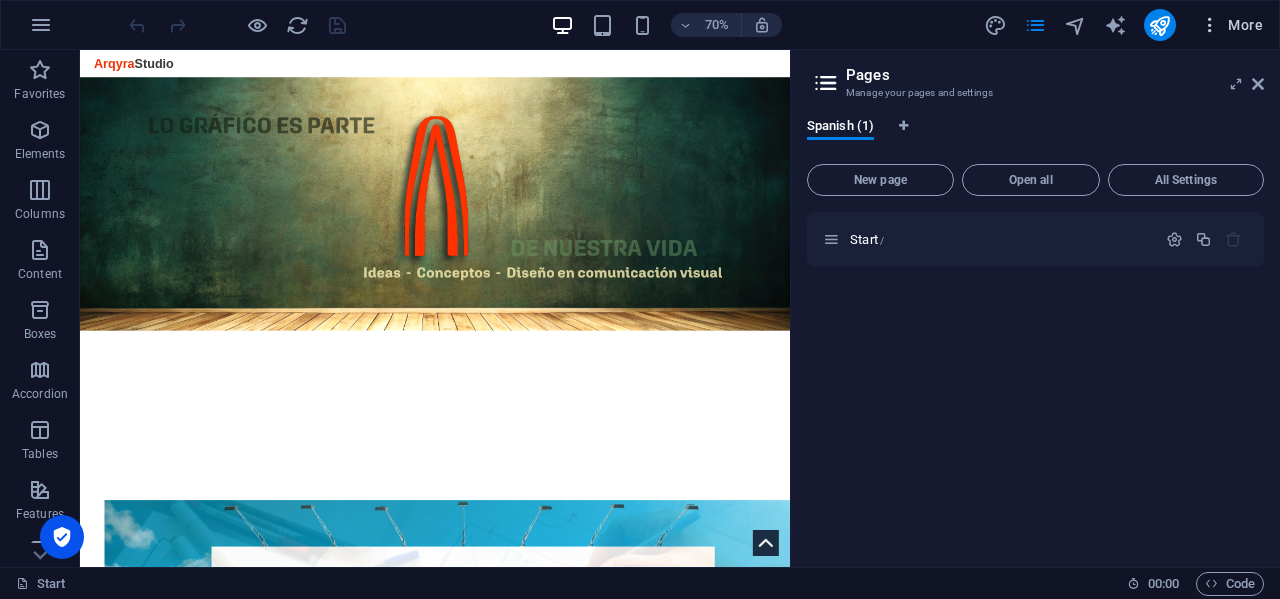 click at bounding box center [1210, 25] 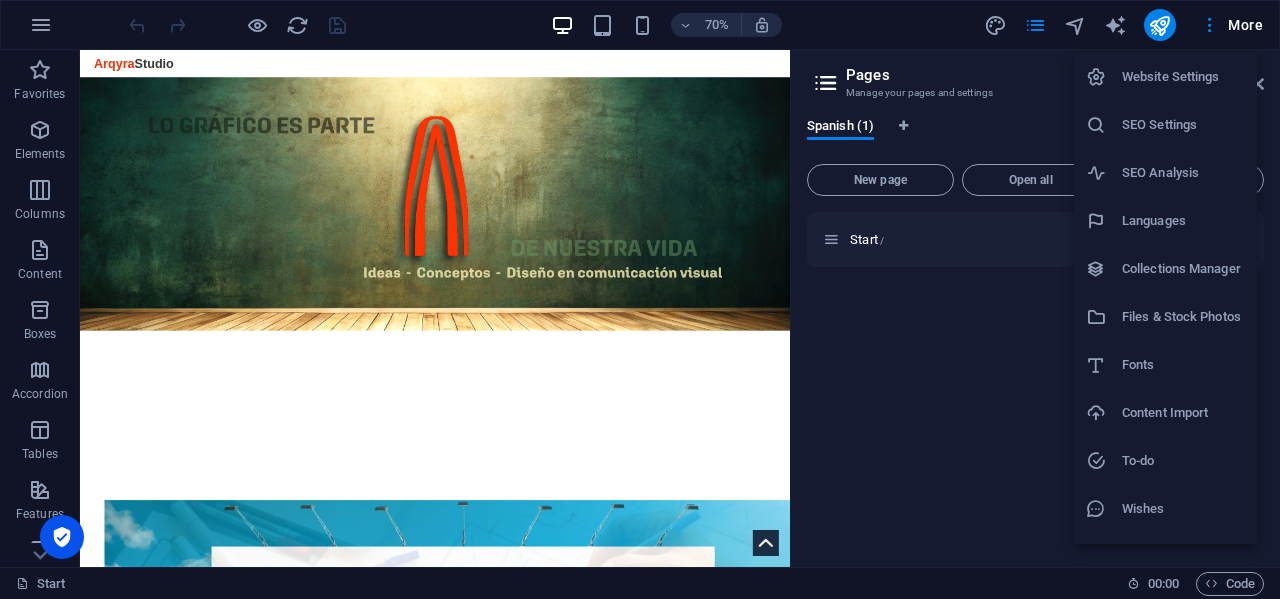 scroll, scrollTop: 37, scrollLeft: 0, axis: vertical 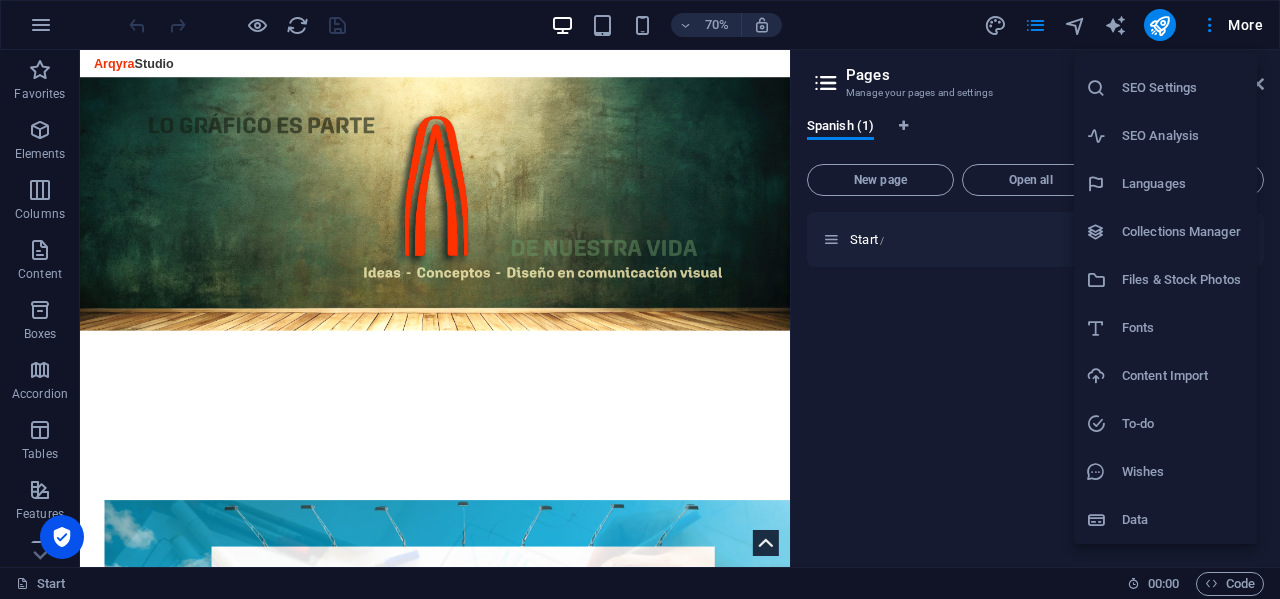 click on "Files & Stock Photos" at bounding box center (1183, 280) 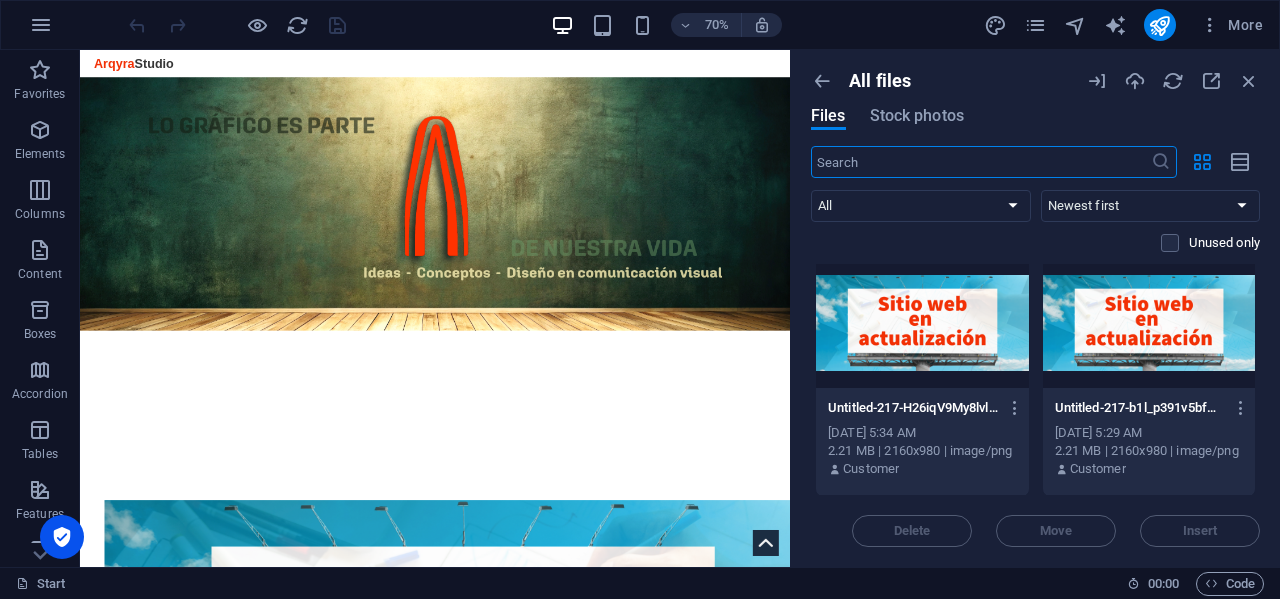 scroll, scrollTop: 0, scrollLeft: 0, axis: both 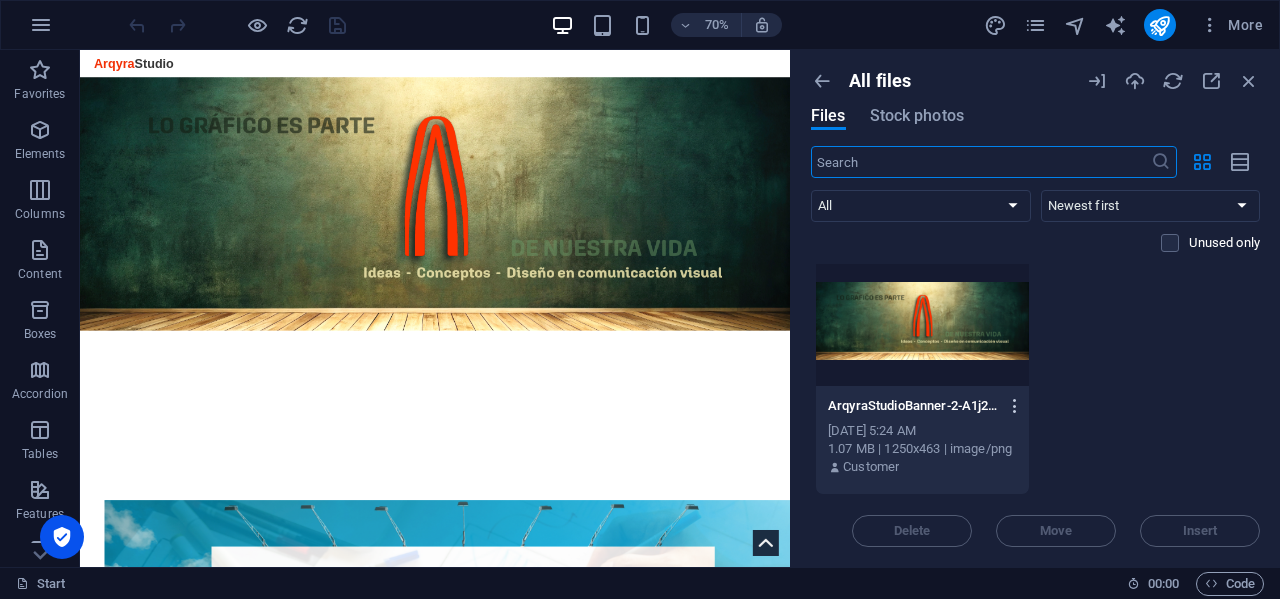 click at bounding box center [1015, 406] 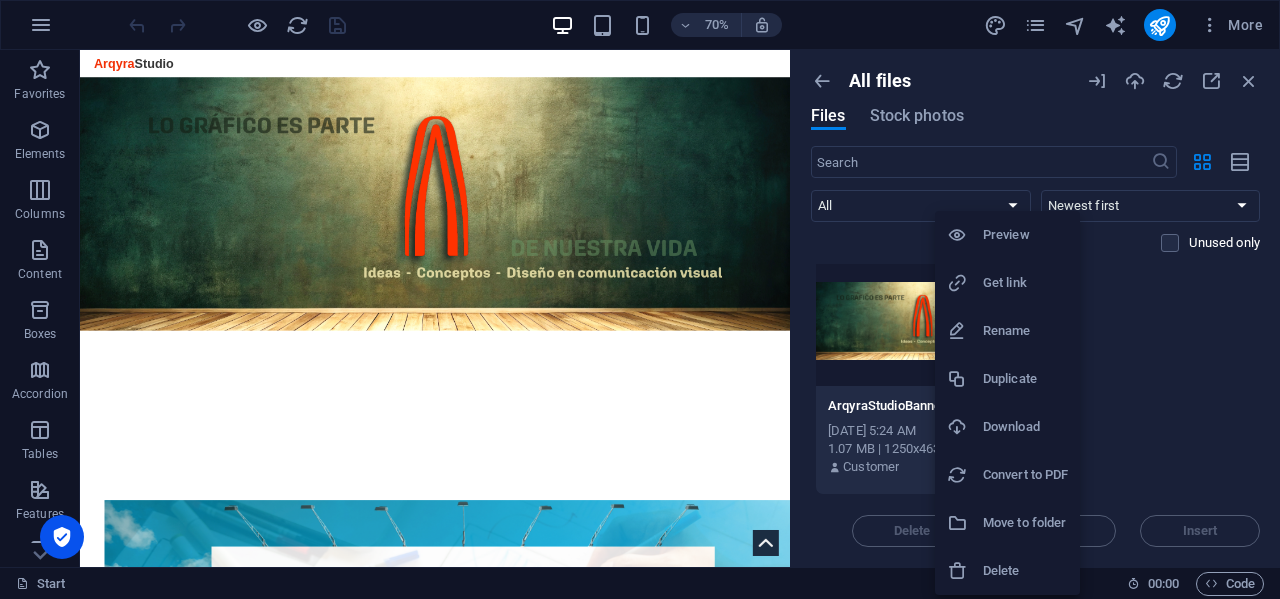 click on "Delete" at bounding box center [1025, 571] 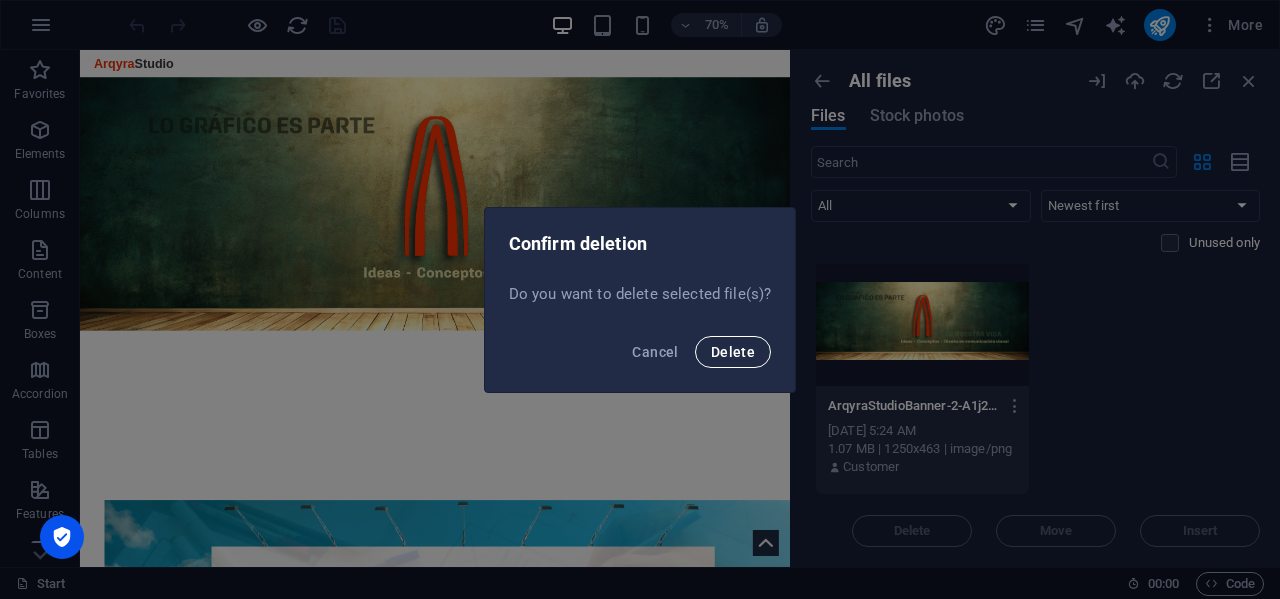 click on "Delete" at bounding box center [733, 352] 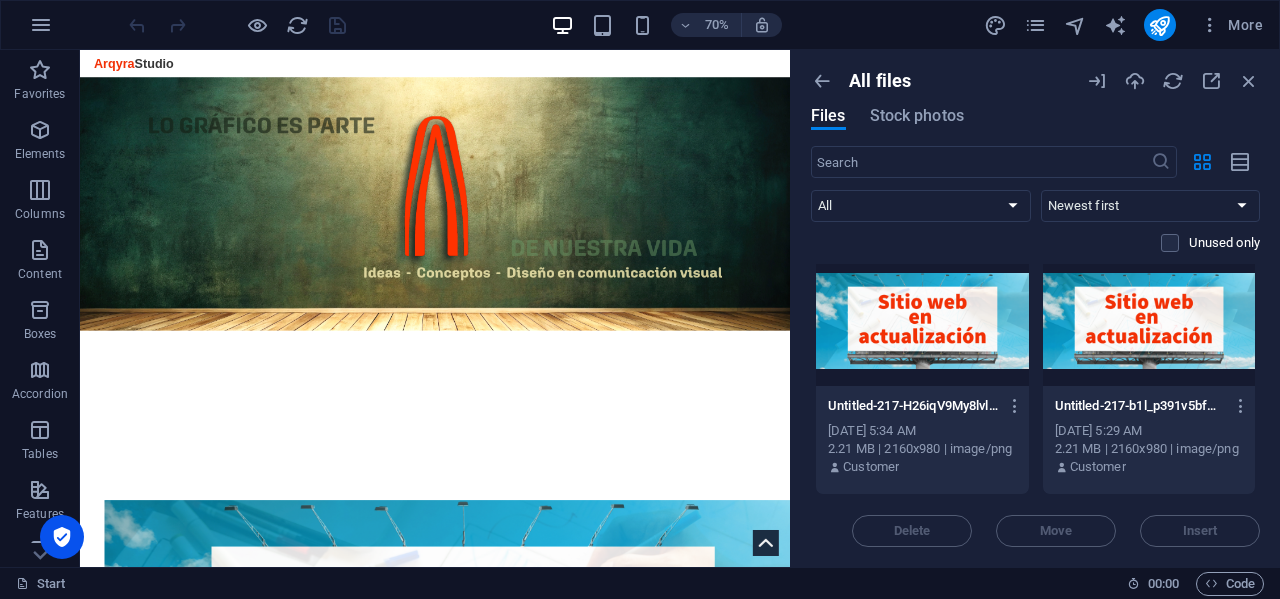 scroll, scrollTop: 9, scrollLeft: 0, axis: vertical 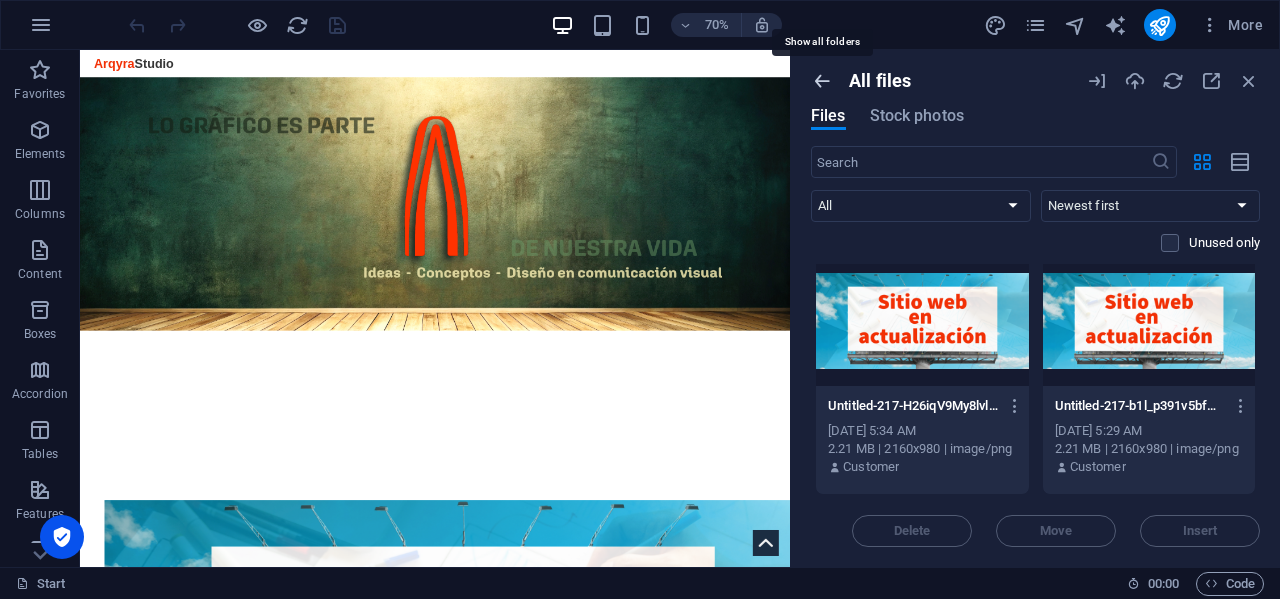 click at bounding box center [822, 81] 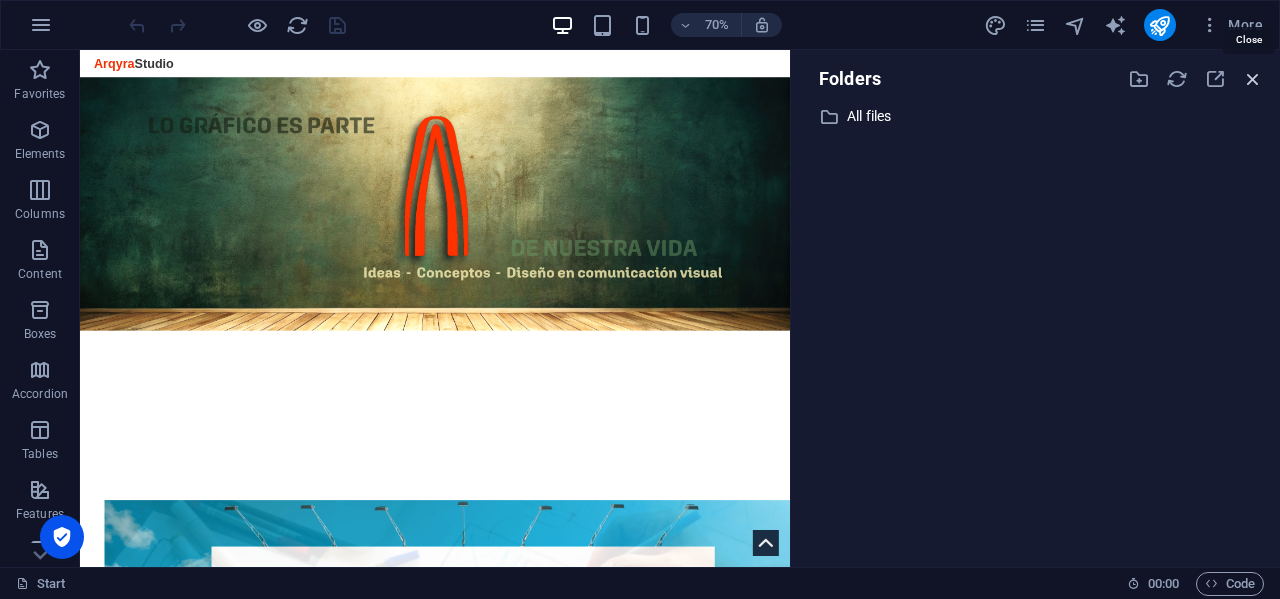 click at bounding box center (1253, 79) 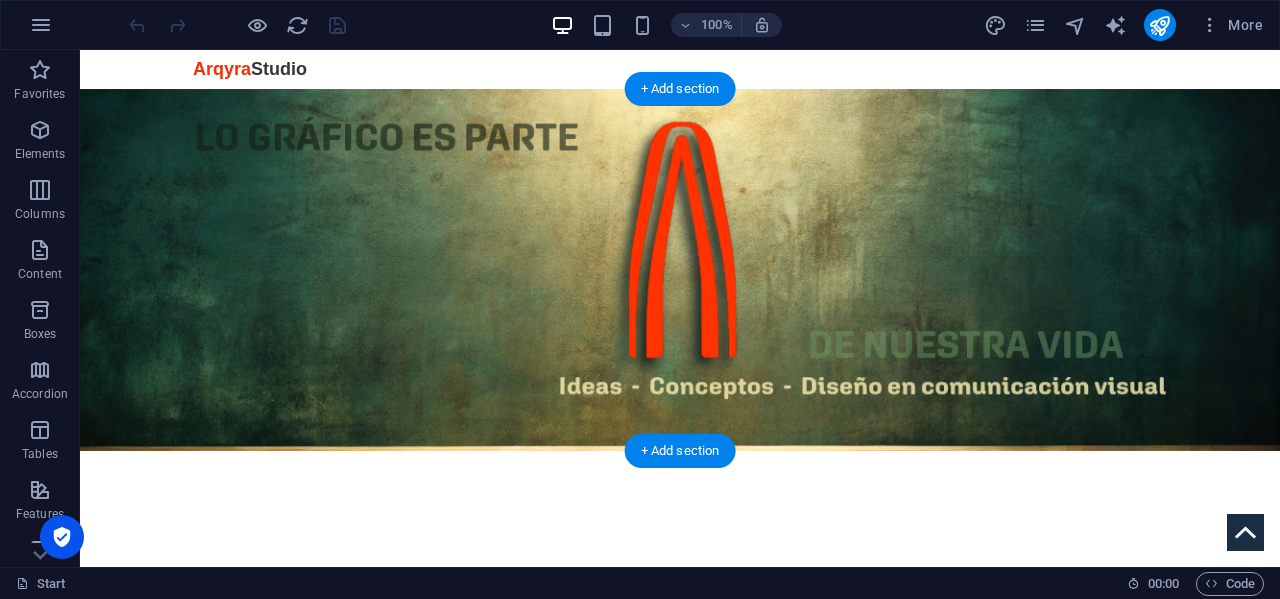 click at bounding box center (680, 270) 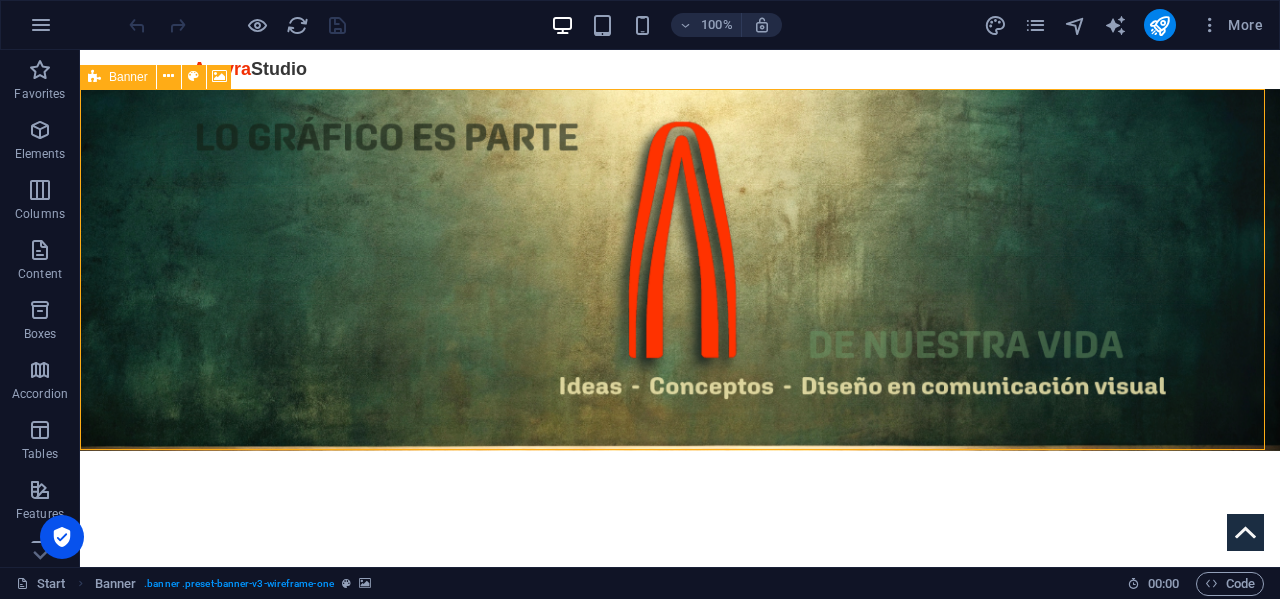 click at bounding box center [94, 77] 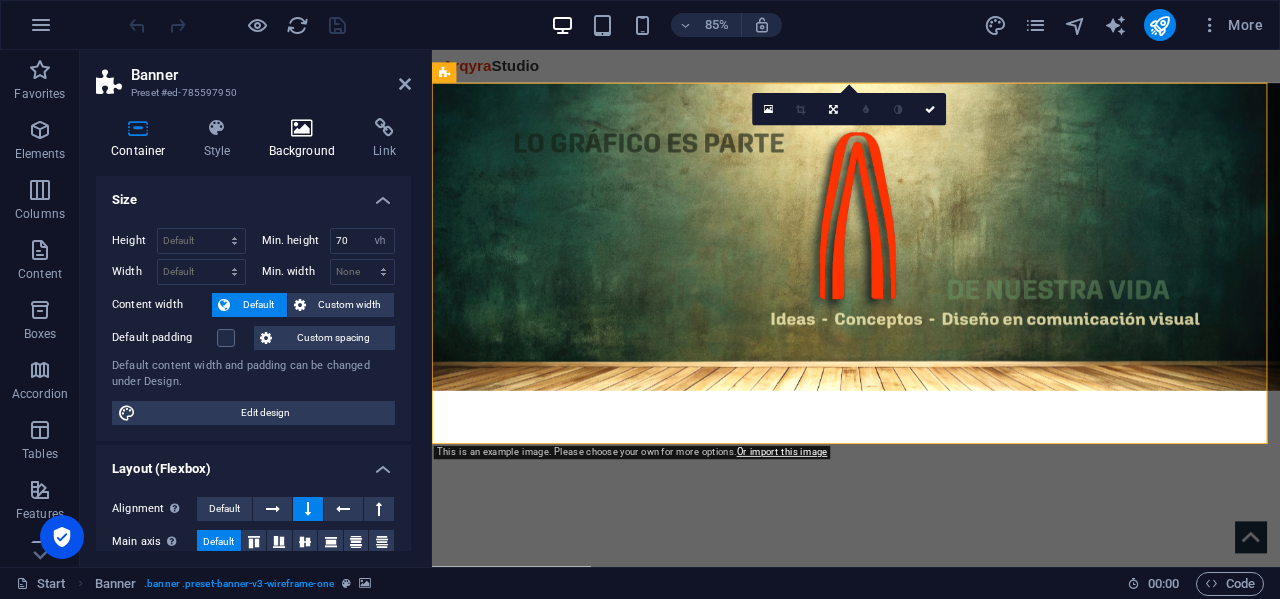 click on "Background" at bounding box center (306, 139) 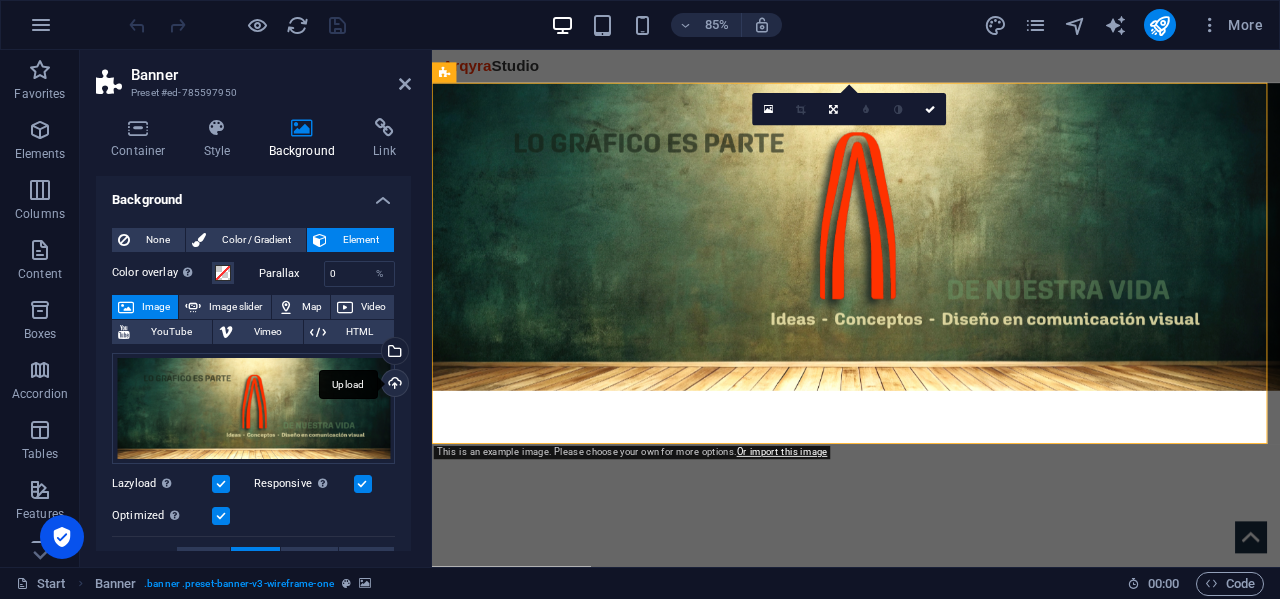 click on "Upload" at bounding box center (393, 385) 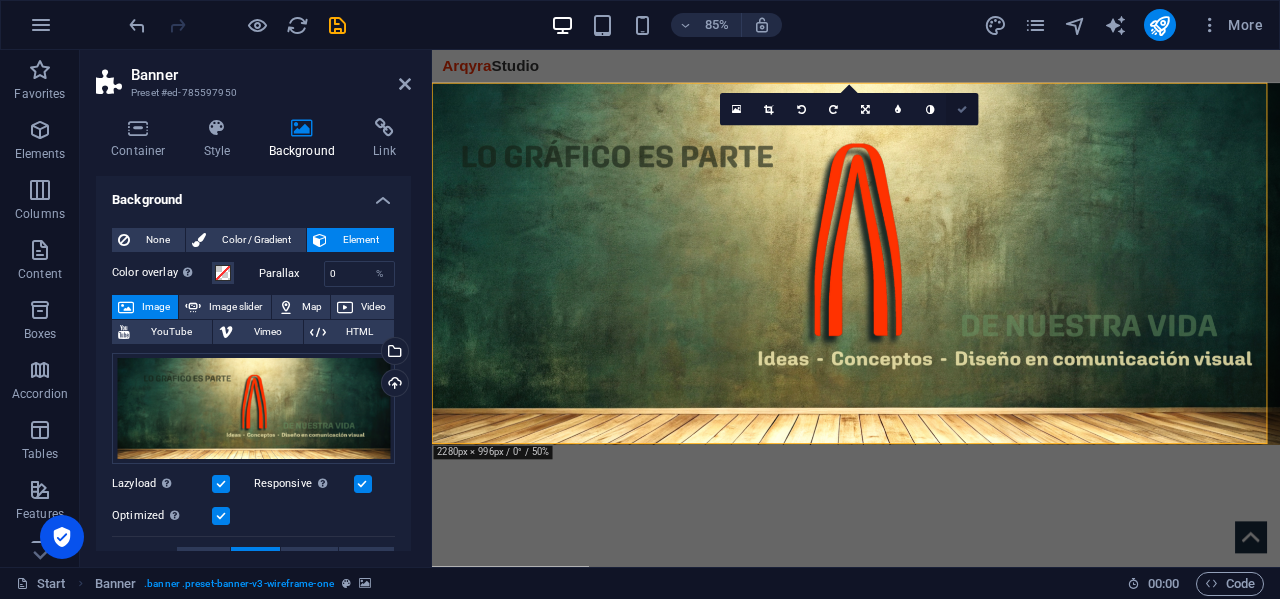 click at bounding box center [963, 109] 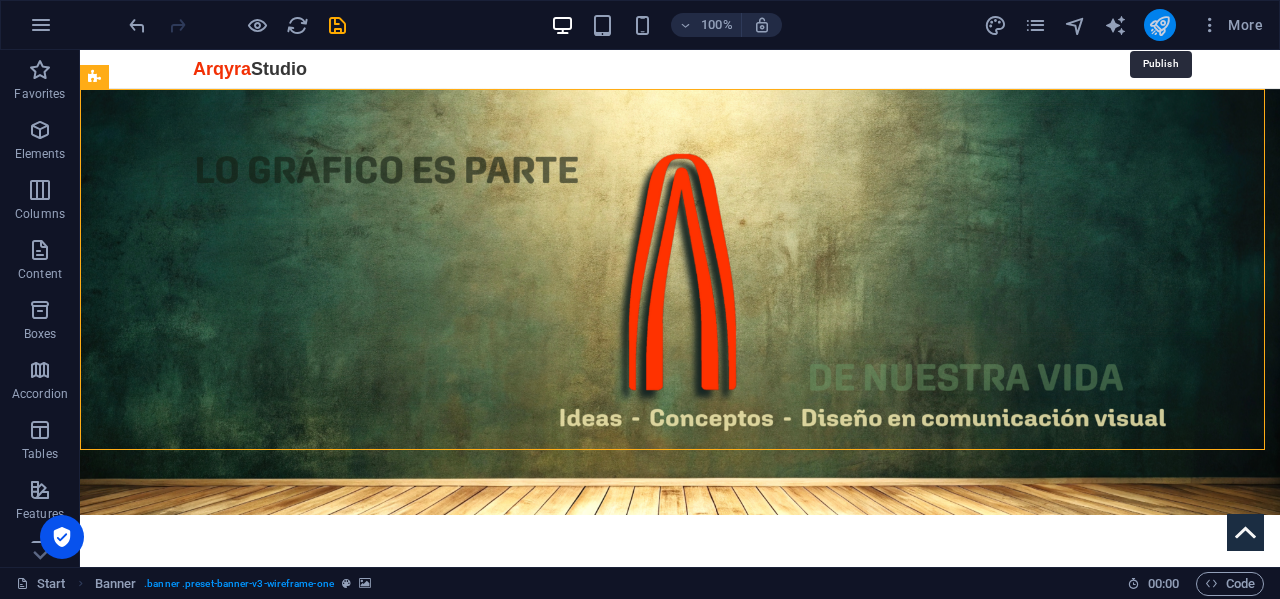 click at bounding box center [1159, 25] 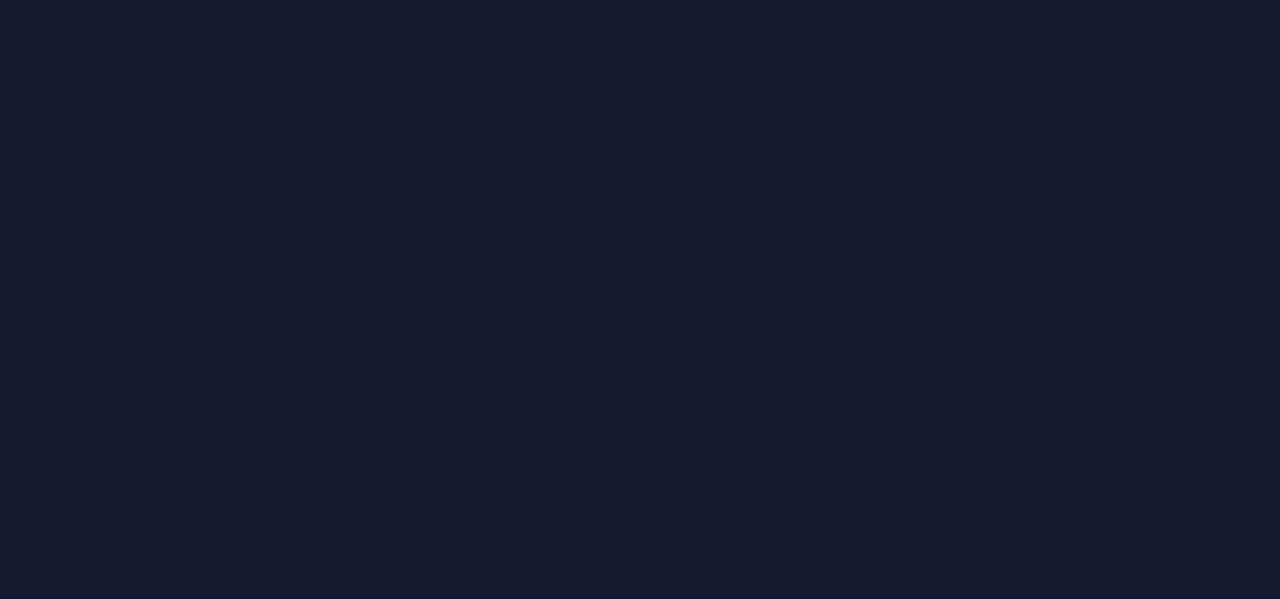 scroll, scrollTop: 0, scrollLeft: 0, axis: both 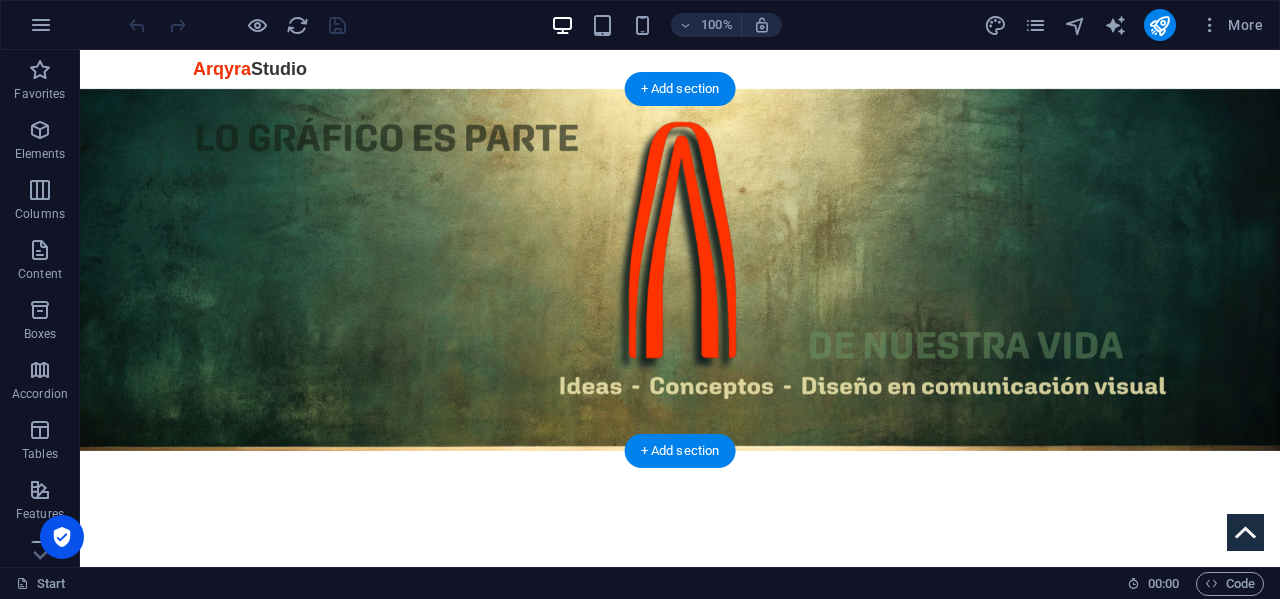 click at bounding box center [680, 270] 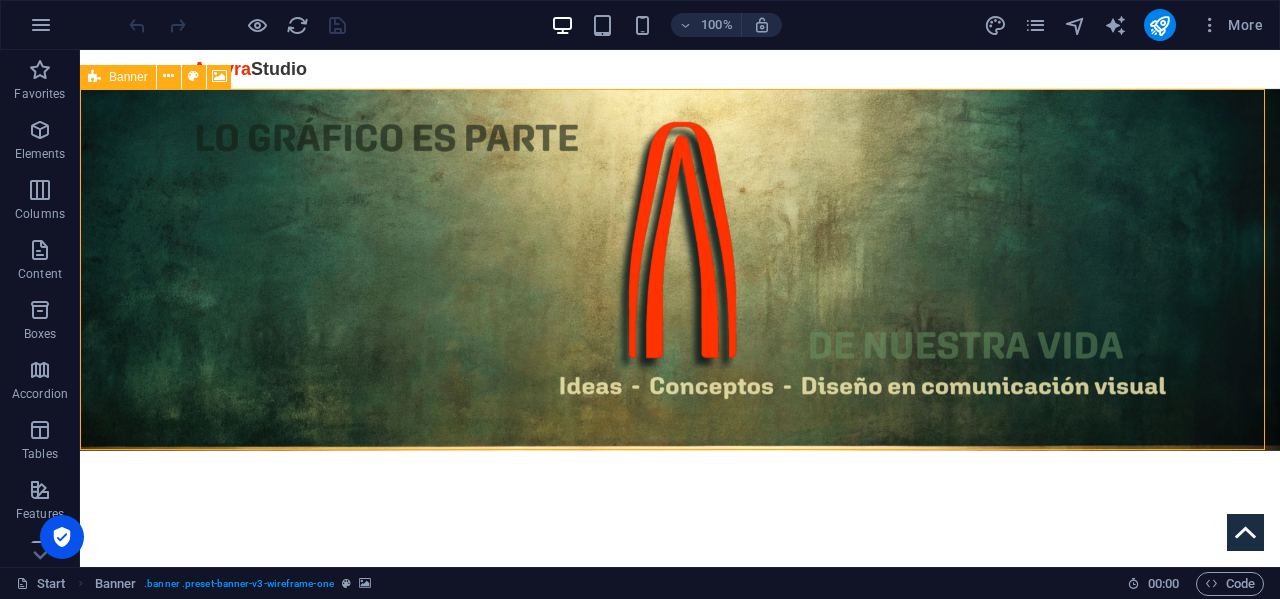 click at bounding box center (94, 77) 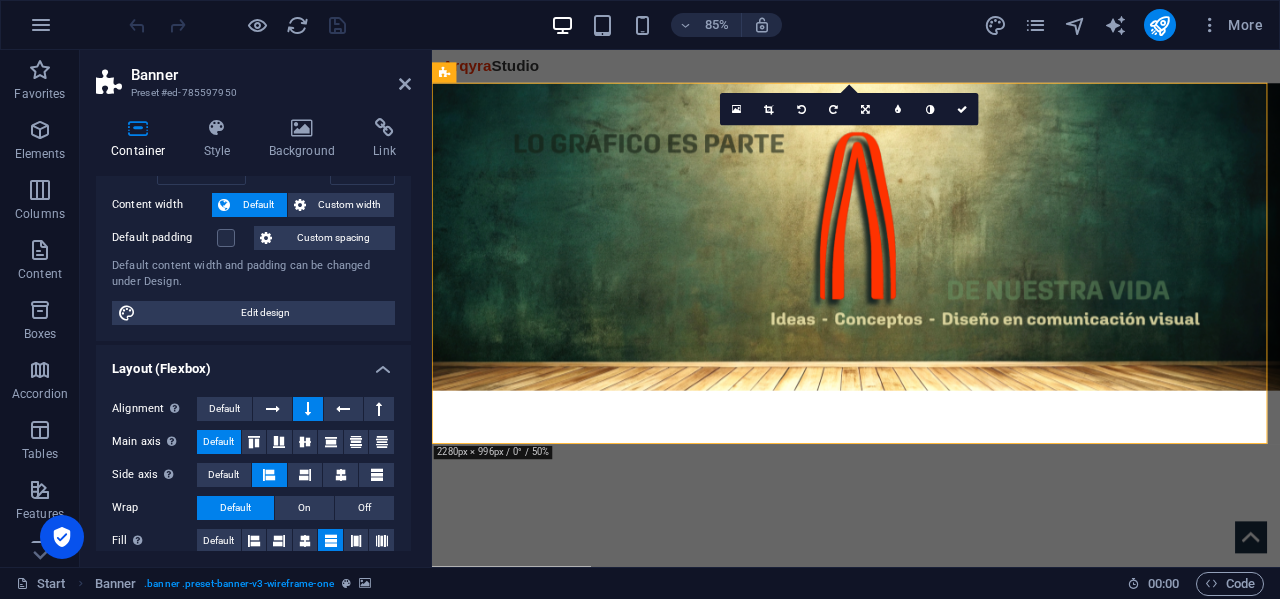 scroll, scrollTop: 0, scrollLeft: 0, axis: both 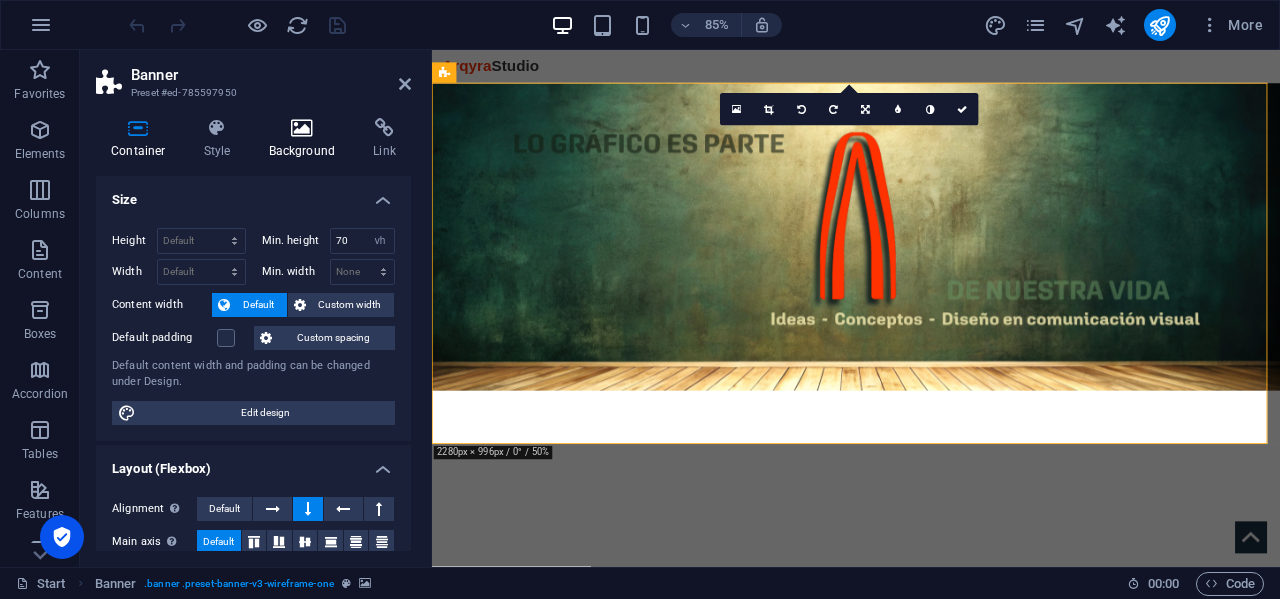 click at bounding box center (302, 128) 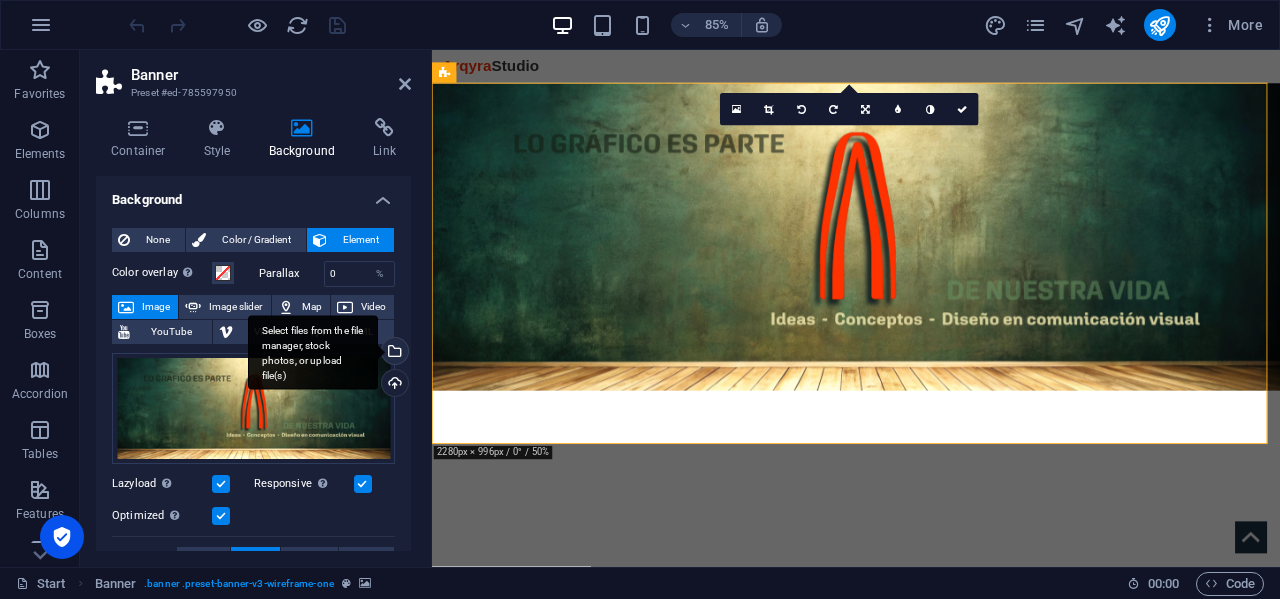 click on "Select files from the file manager, stock photos, or upload file(s)" at bounding box center (393, 353) 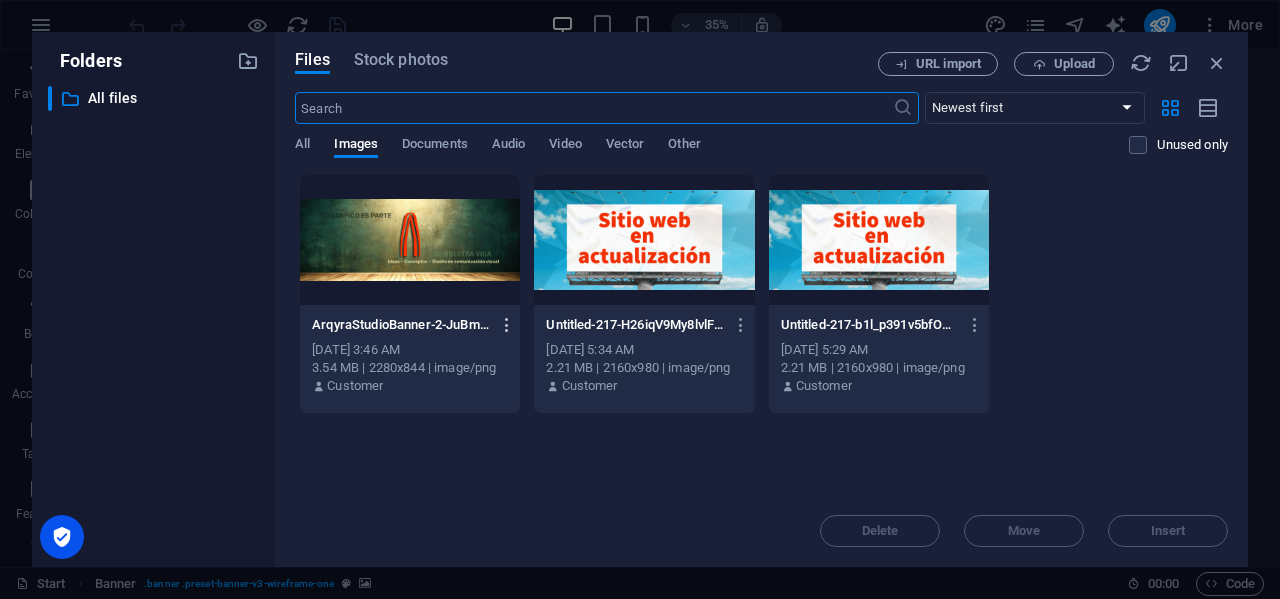 click at bounding box center (507, 325) 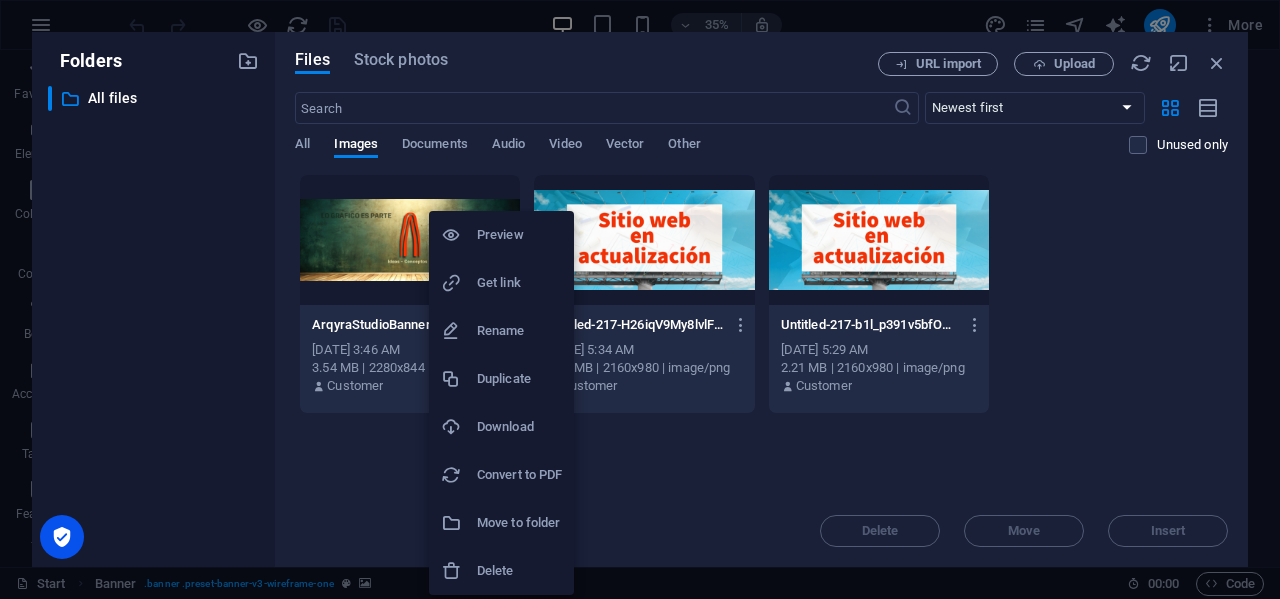 click on "Delete" at bounding box center [519, 571] 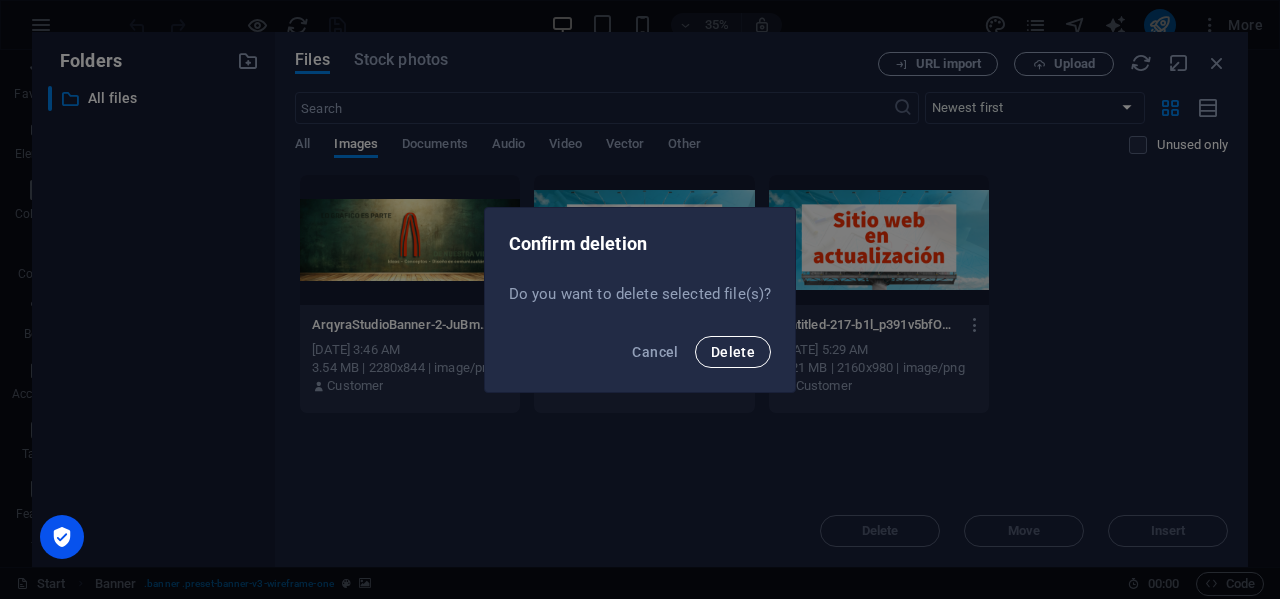 click on "Delete" at bounding box center [733, 352] 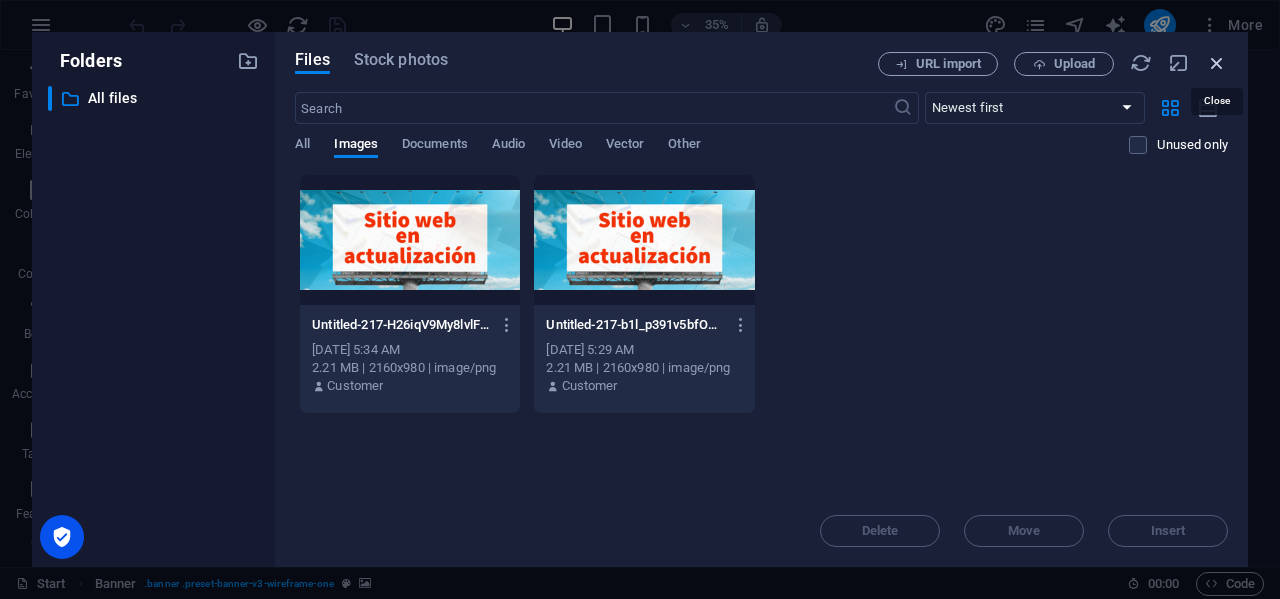 click at bounding box center (1217, 63) 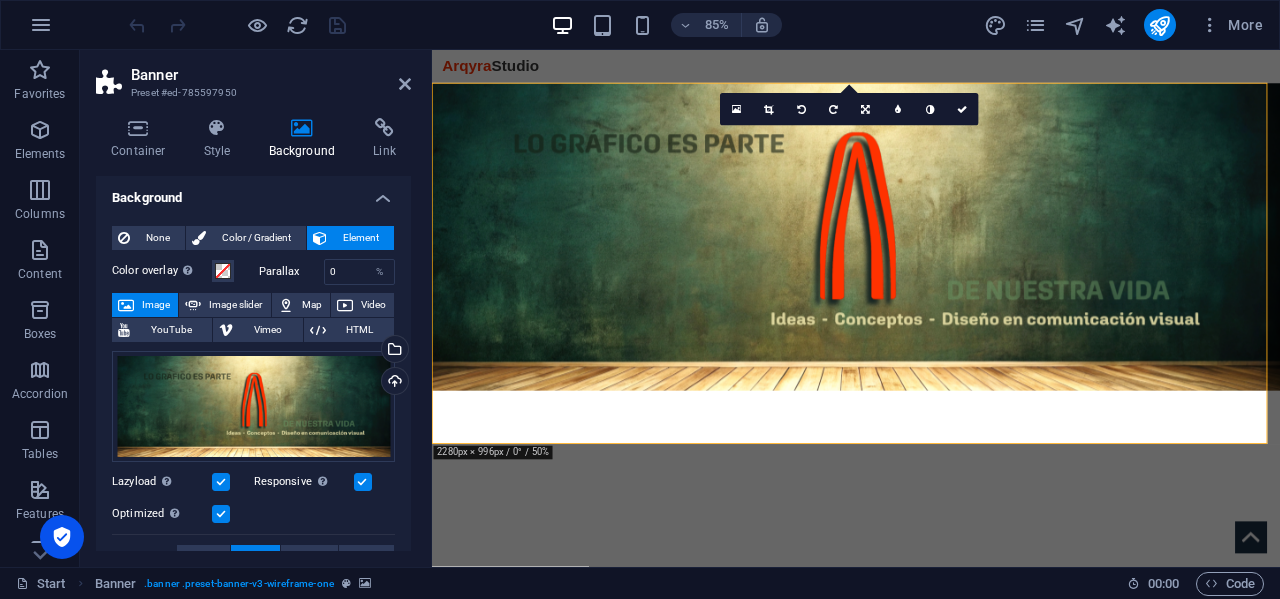 scroll, scrollTop: 0, scrollLeft: 0, axis: both 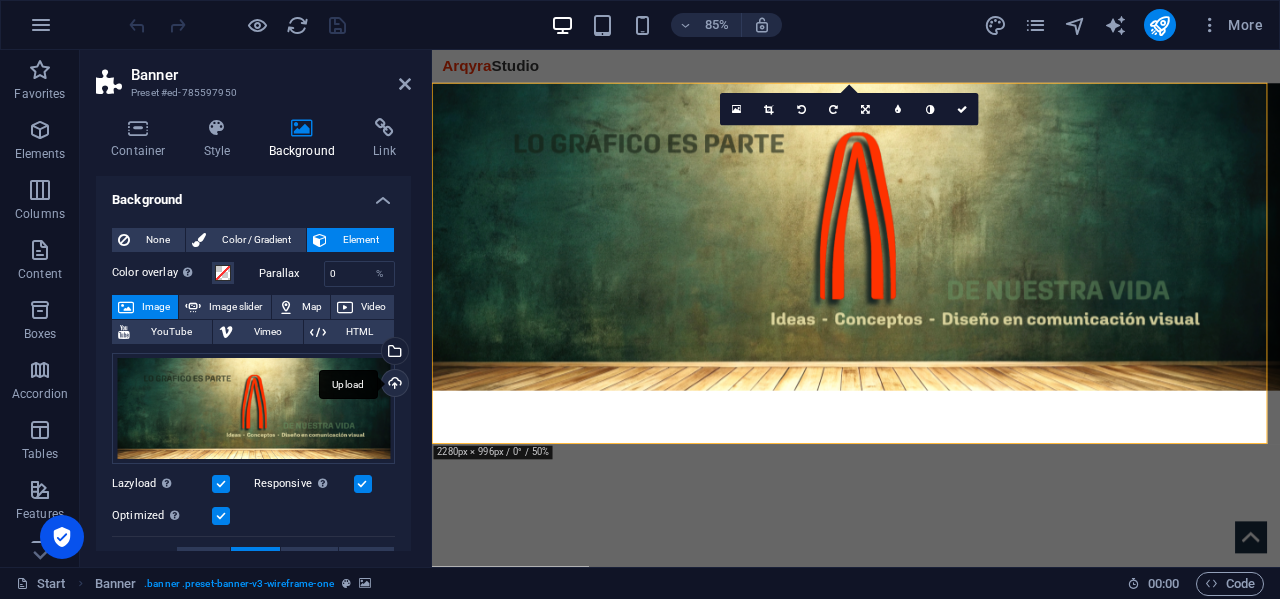 click on "Upload" at bounding box center [393, 385] 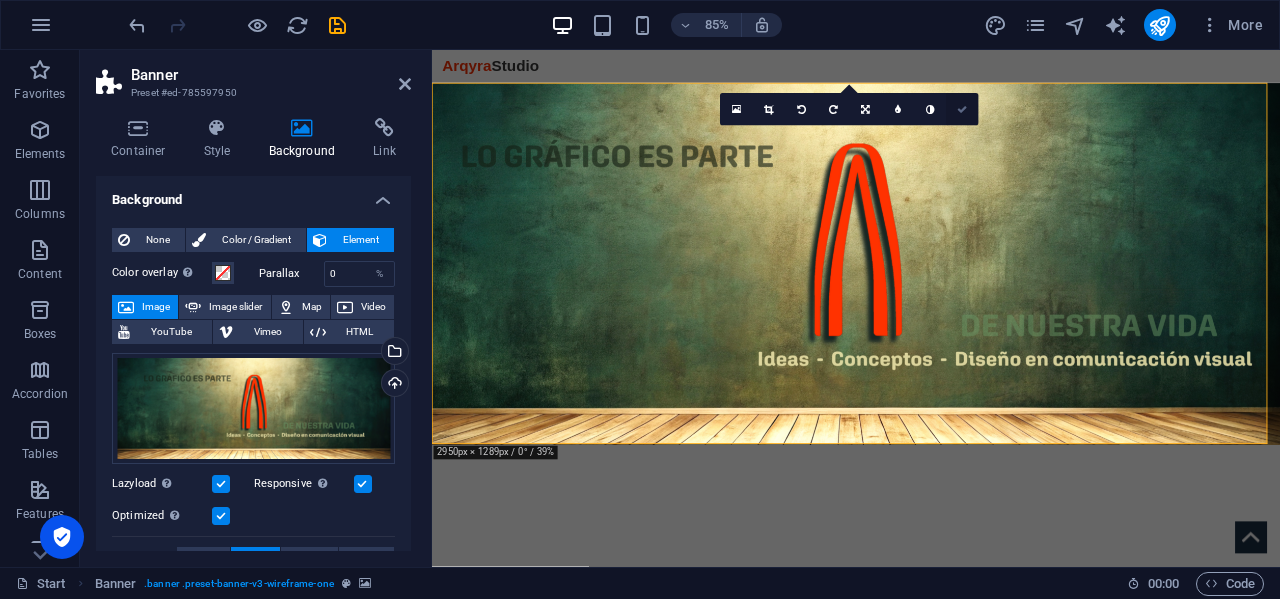click at bounding box center [963, 109] 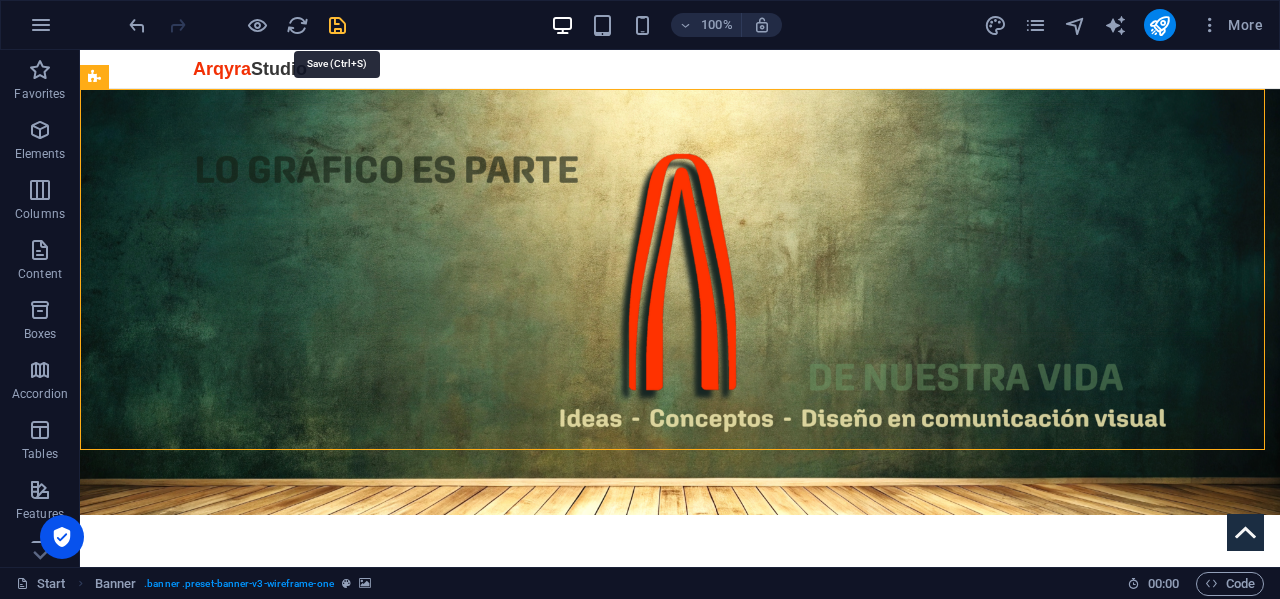 click at bounding box center (337, 25) 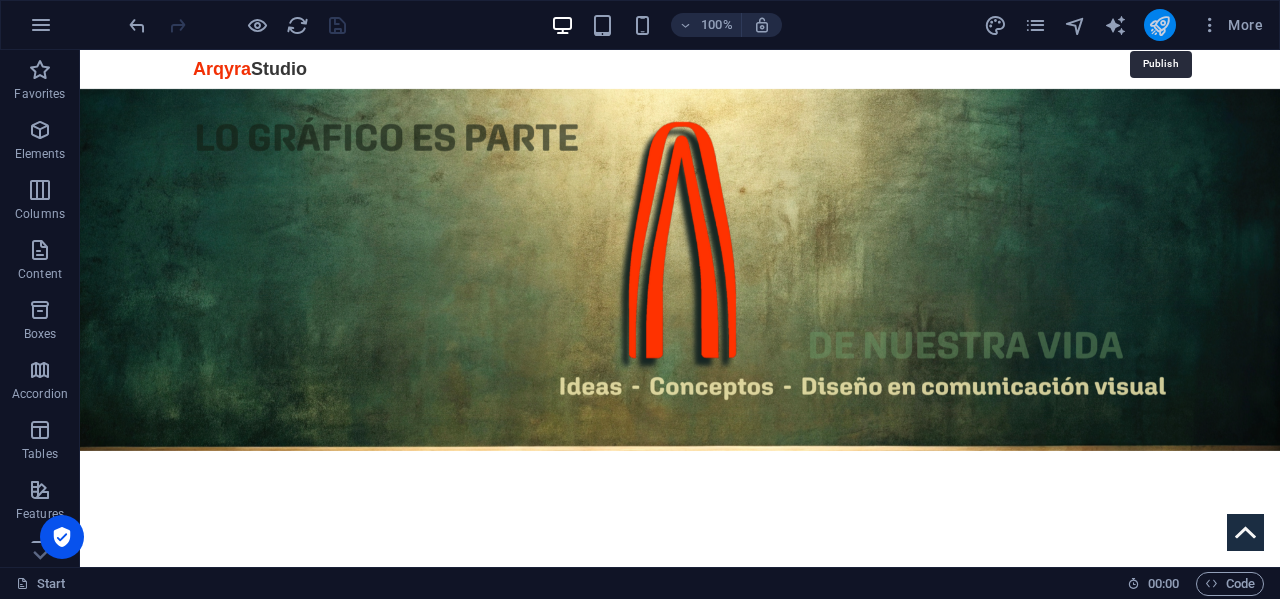 click at bounding box center (1159, 25) 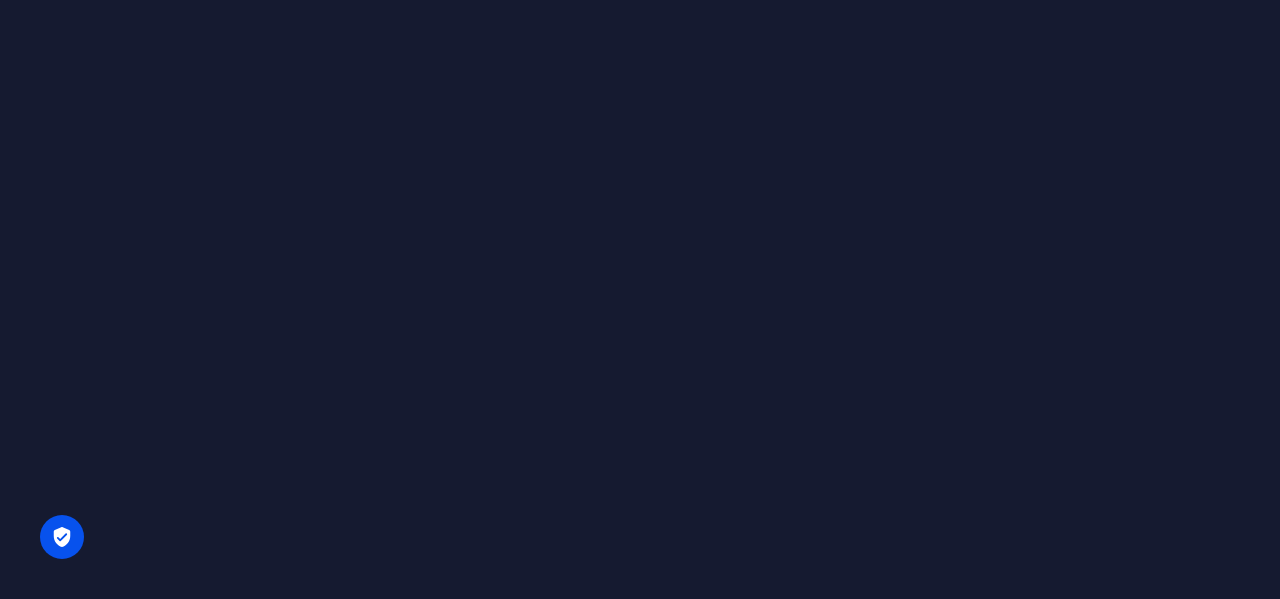 scroll, scrollTop: 0, scrollLeft: 0, axis: both 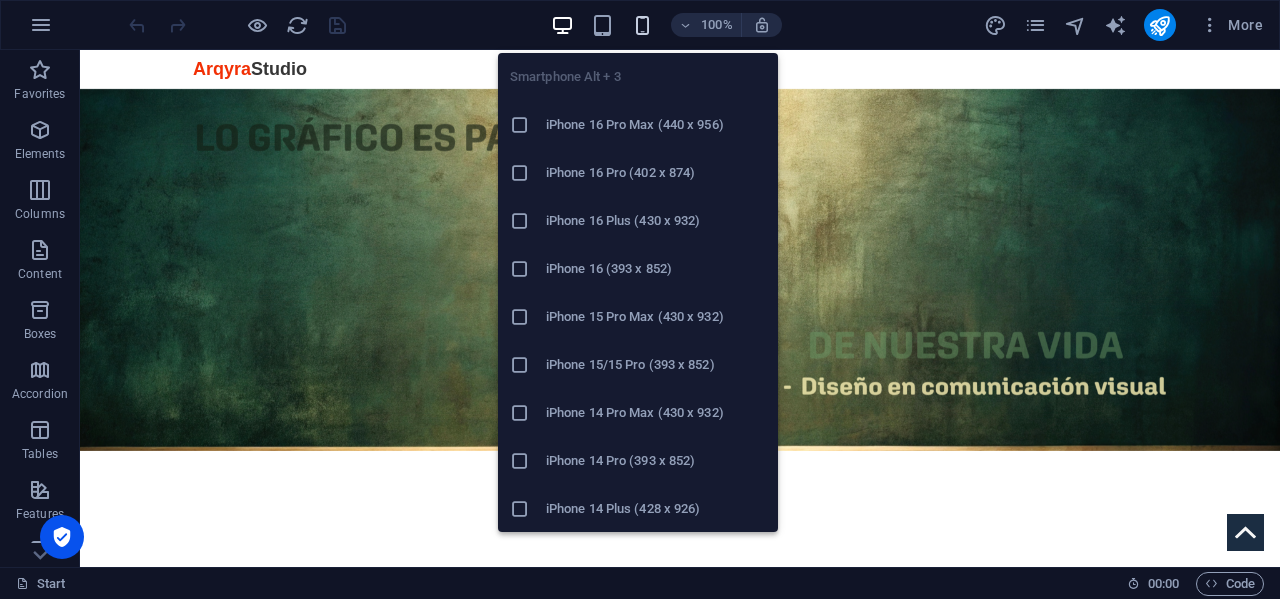 click at bounding box center (642, 25) 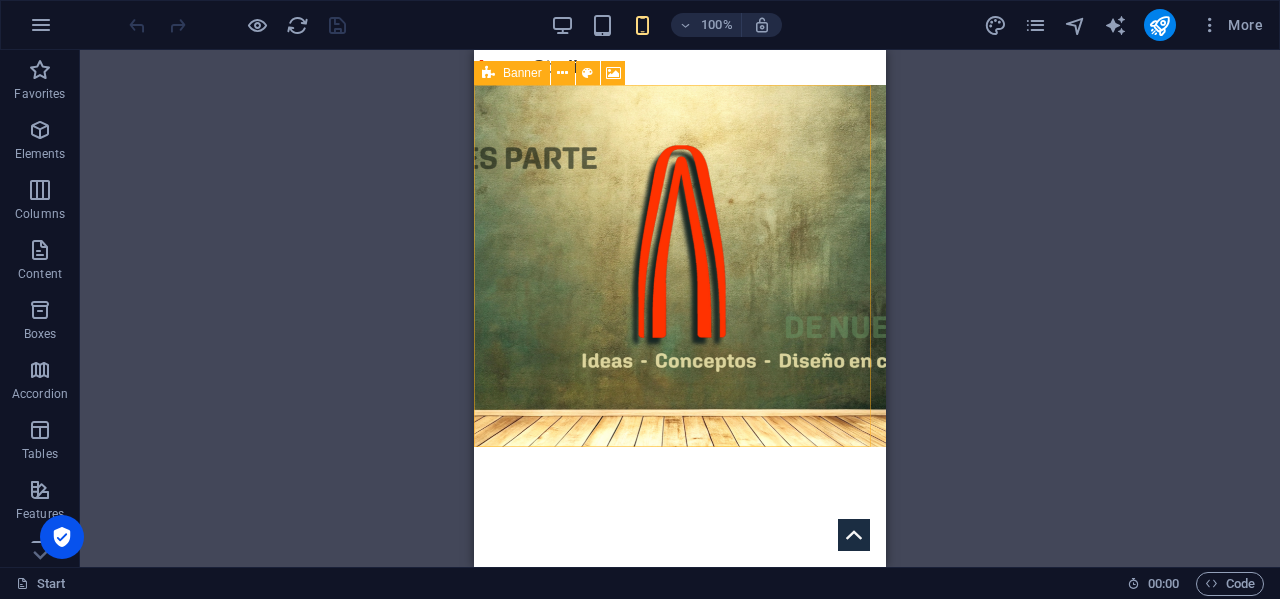 click on "Banner" at bounding box center [522, 73] 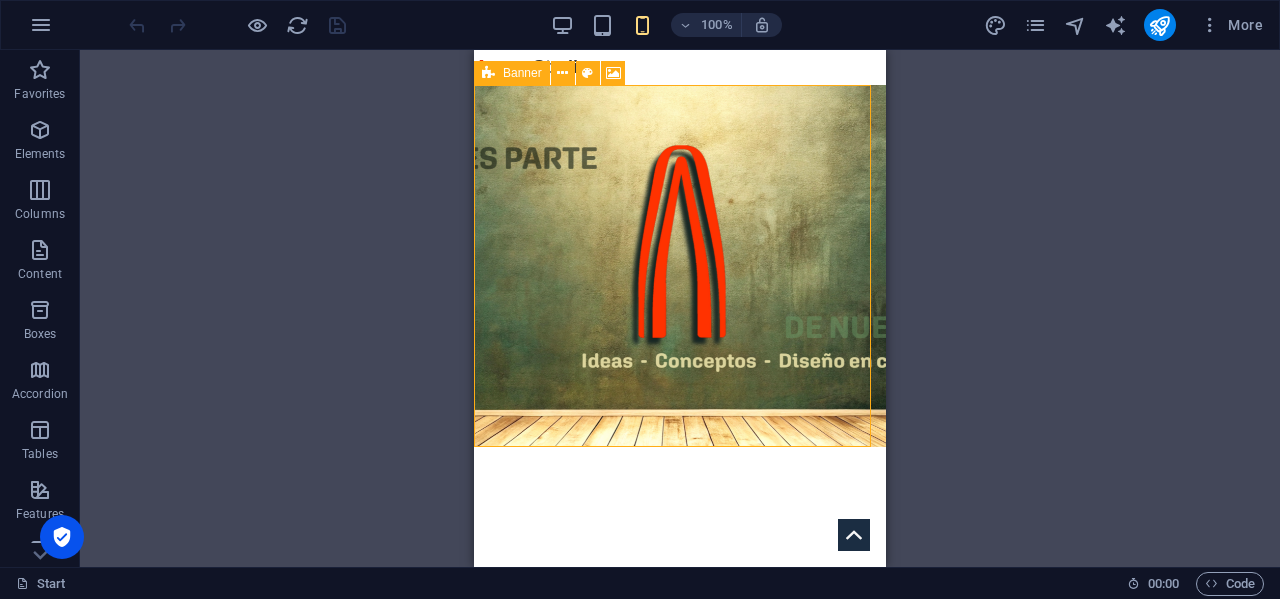 click on "Banner" at bounding box center (522, 73) 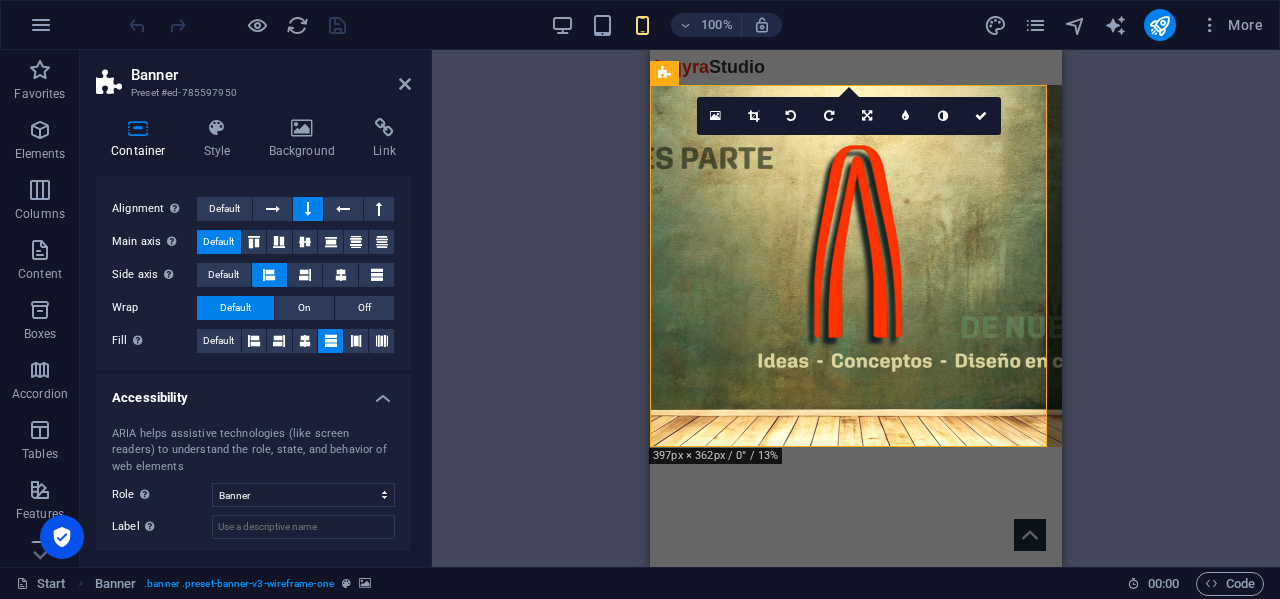scroll, scrollTop: 400, scrollLeft: 0, axis: vertical 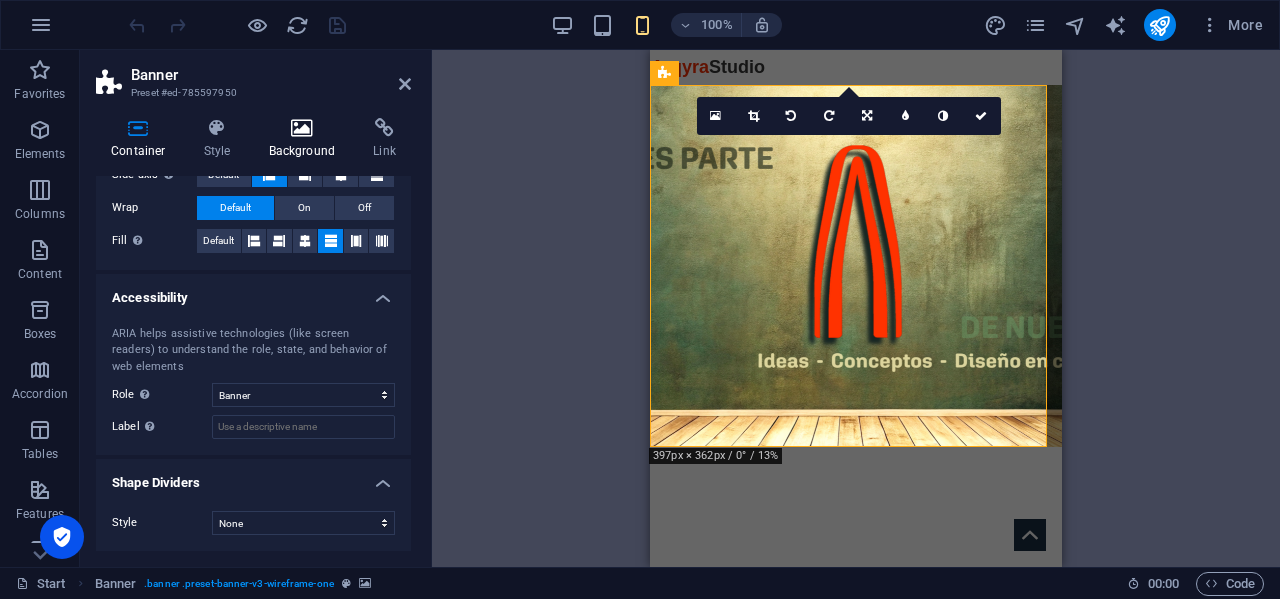click at bounding box center (302, 128) 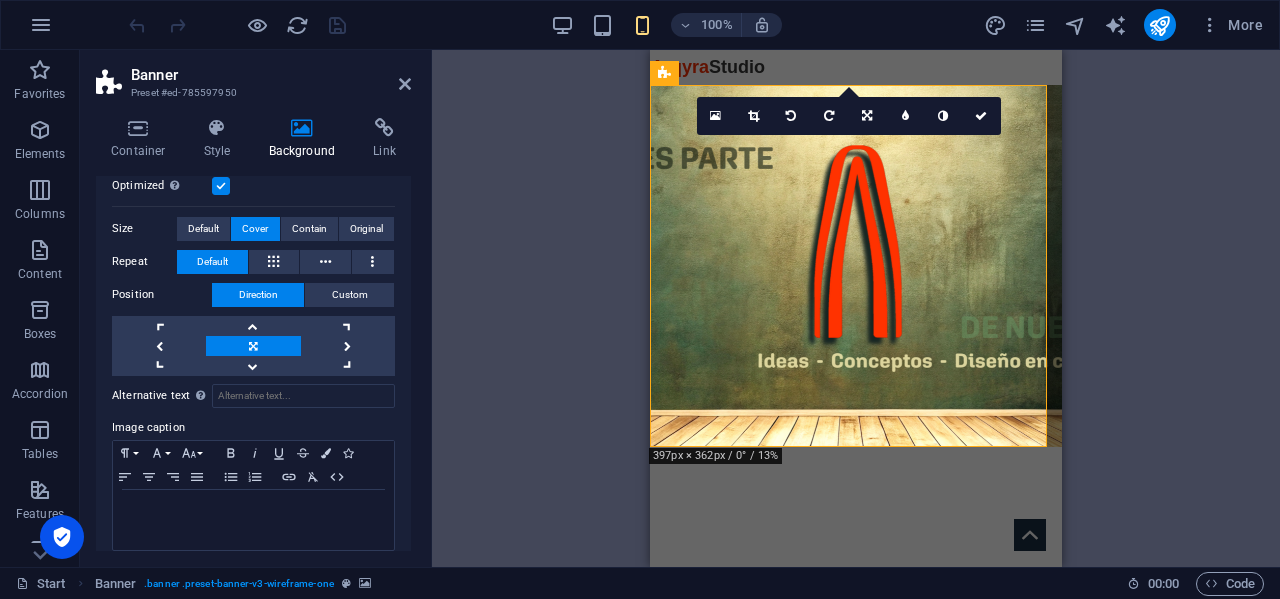 scroll, scrollTop: 345, scrollLeft: 0, axis: vertical 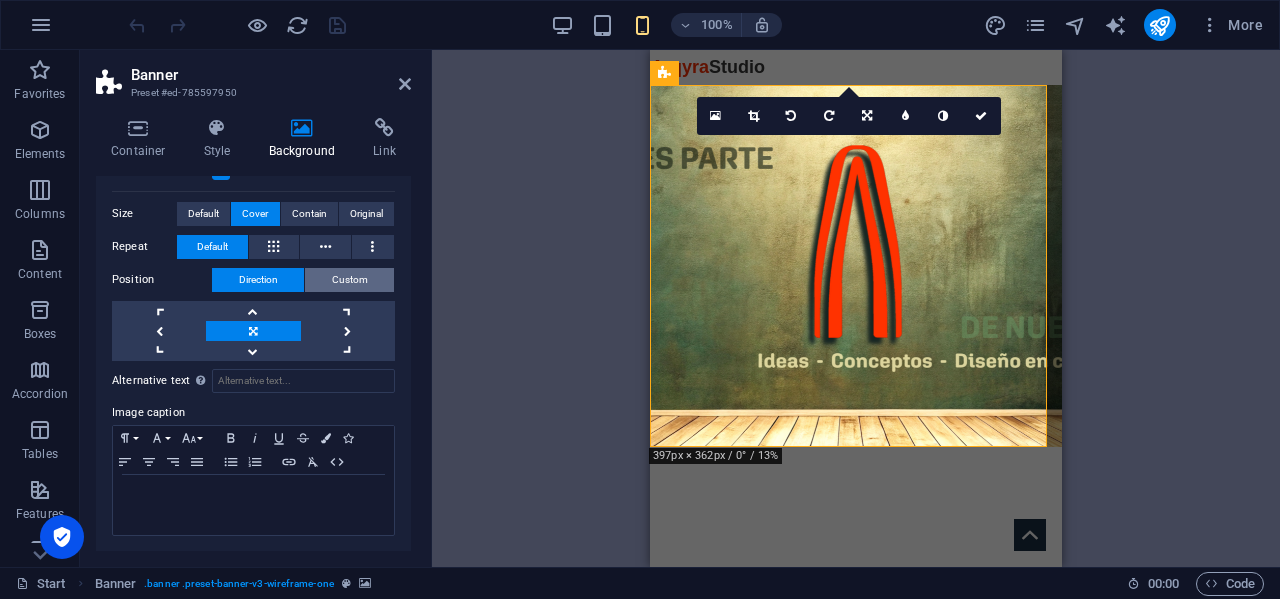 click on "Custom" at bounding box center (350, 280) 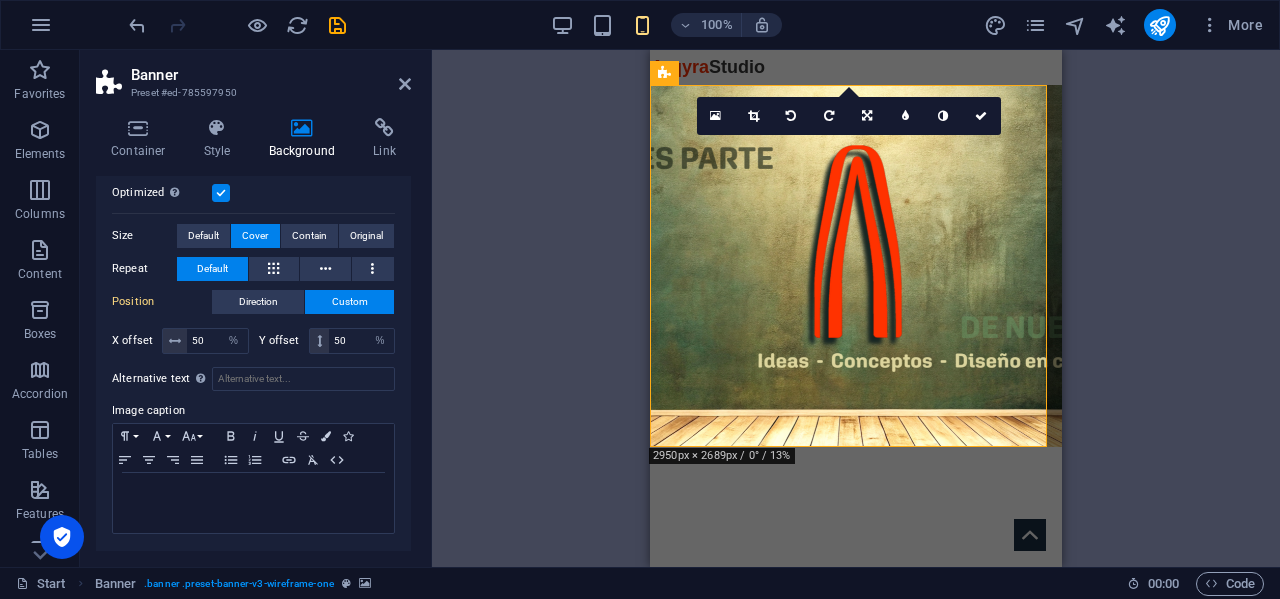 scroll, scrollTop: 321, scrollLeft: 0, axis: vertical 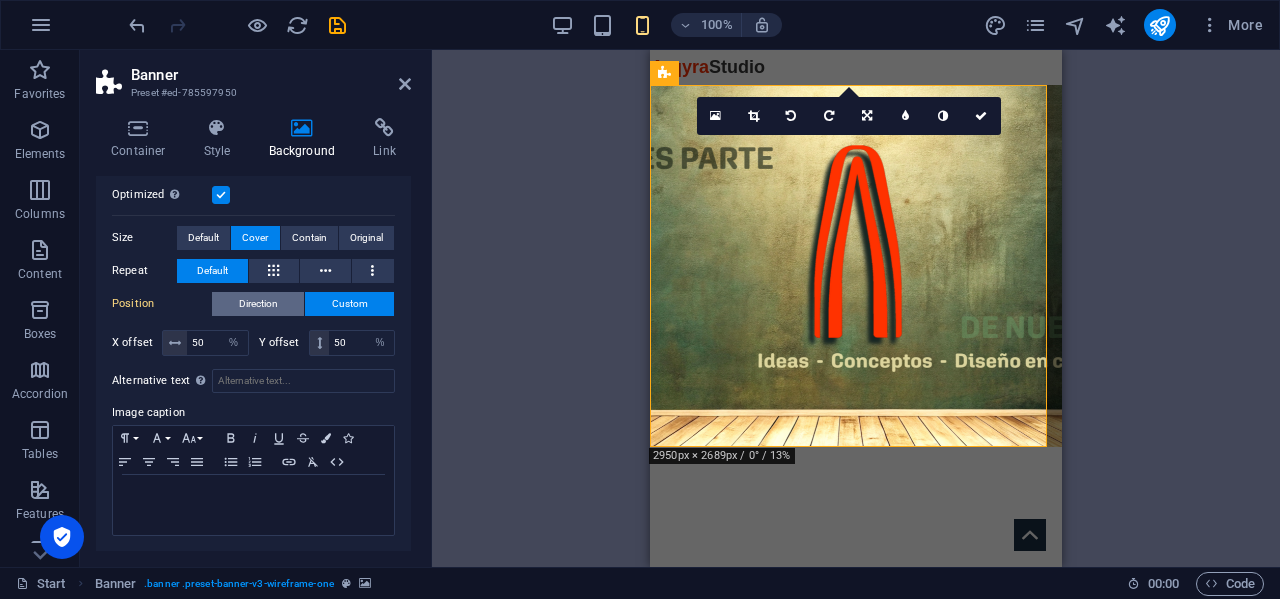 click on "Direction" at bounding box center [258, 304] 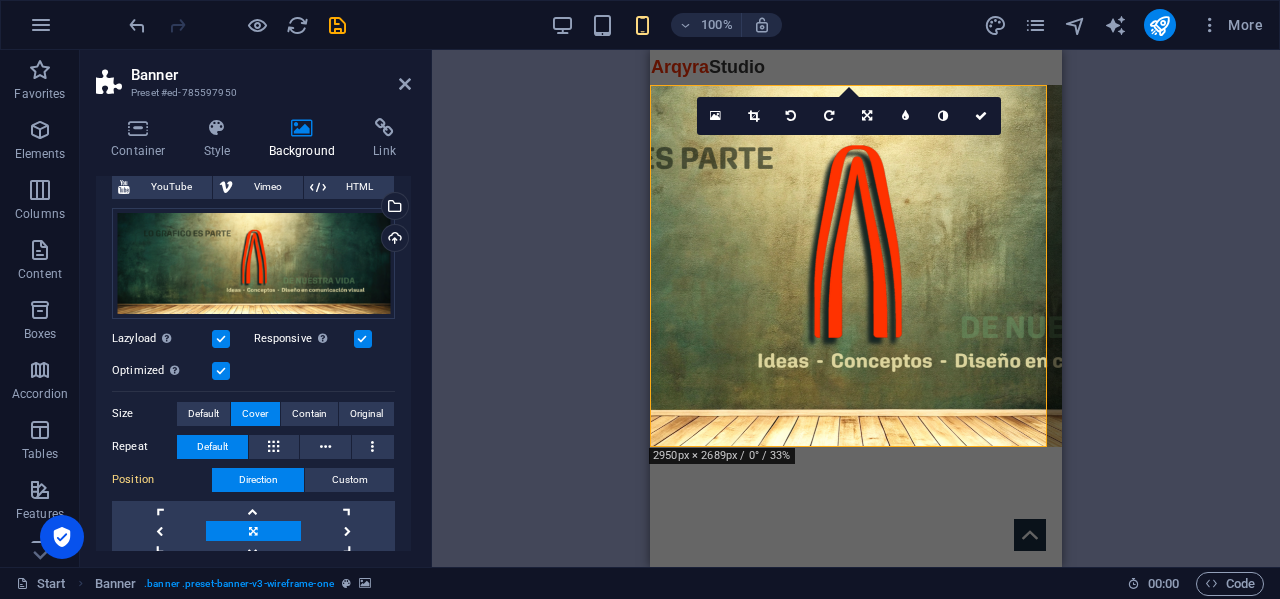 scroll, scrollTop: 45, scrollLeft: 0, axis: vertical 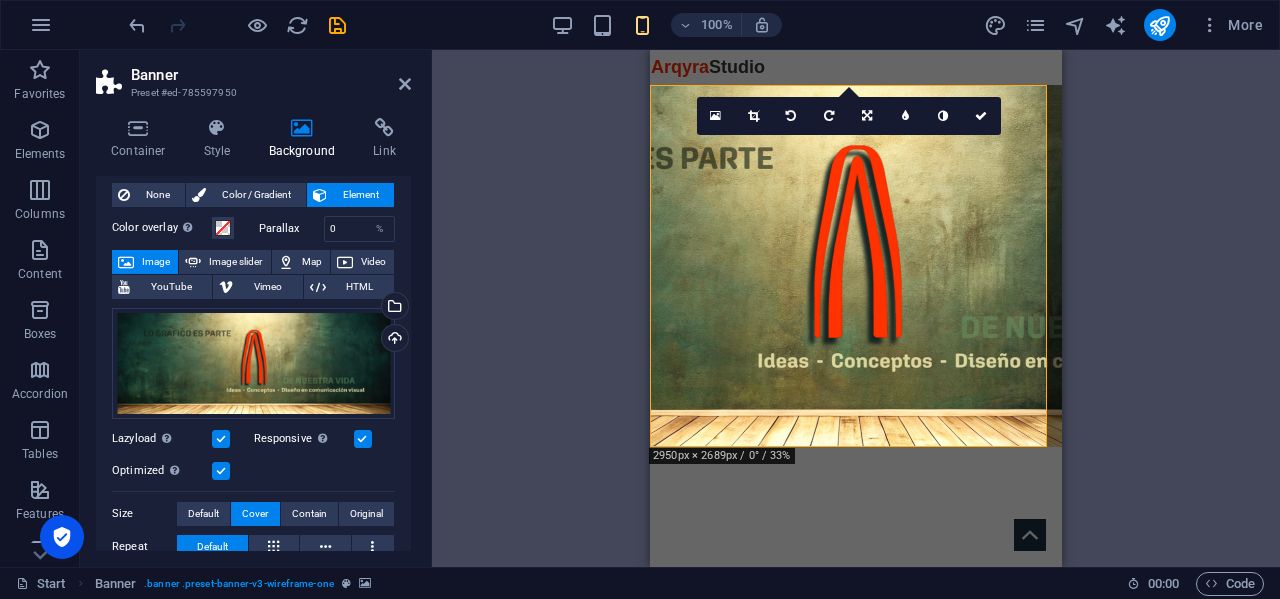 click at bounding box center (221, 471) 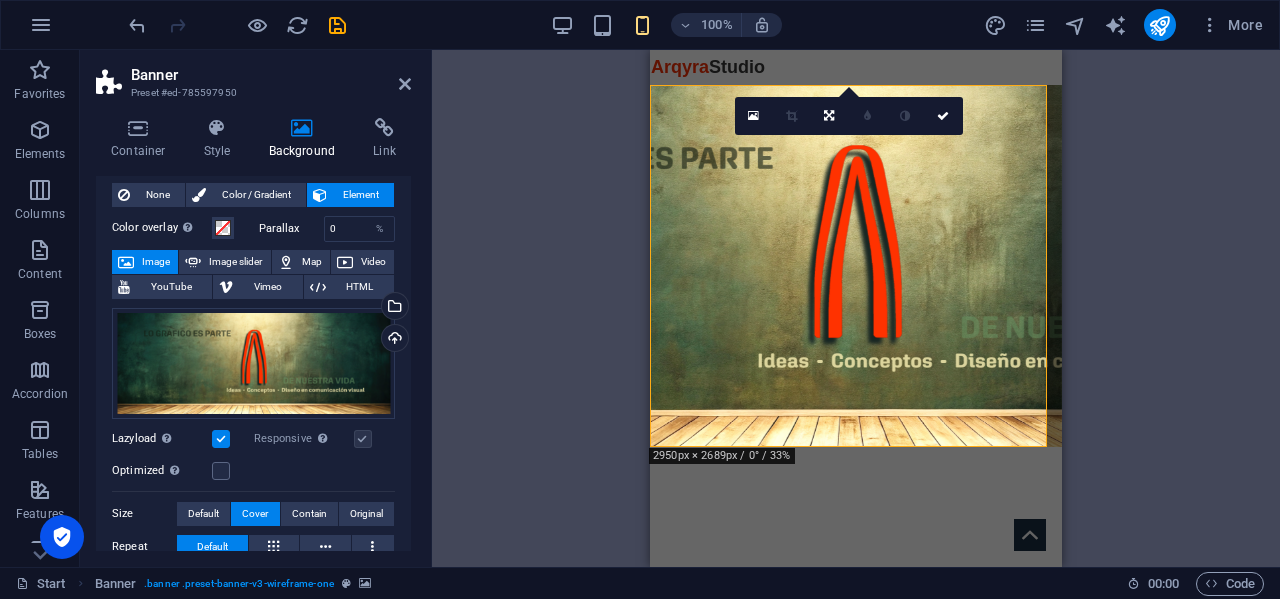 click at bounding box center (363, 439) 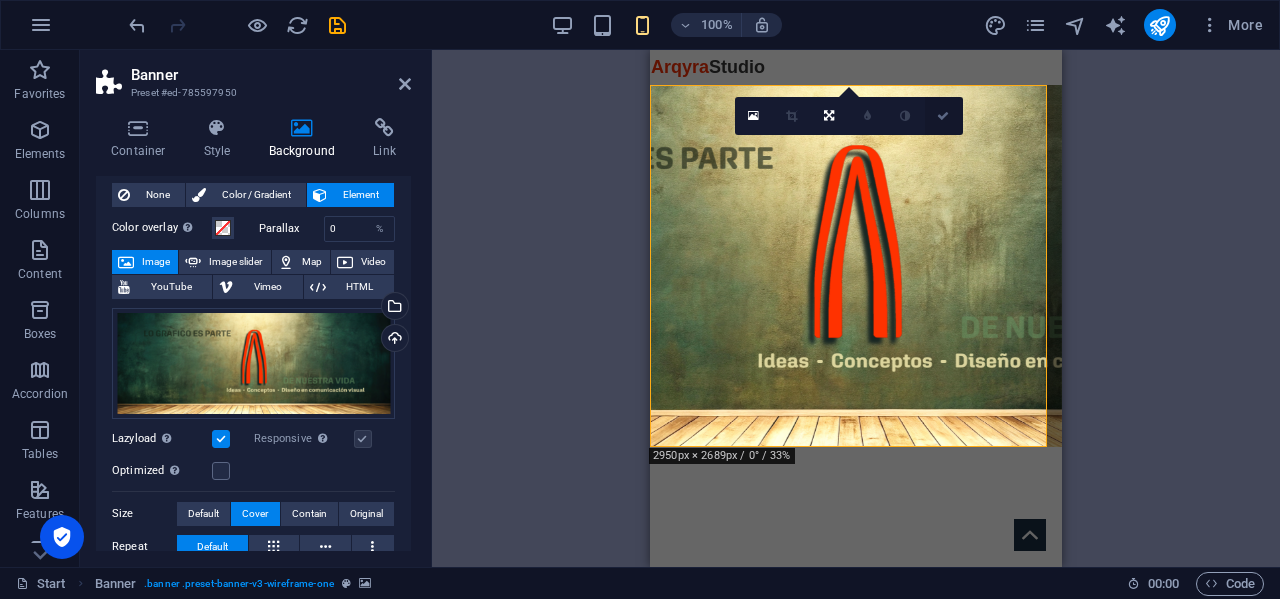 click at bounding box center [943, 116] 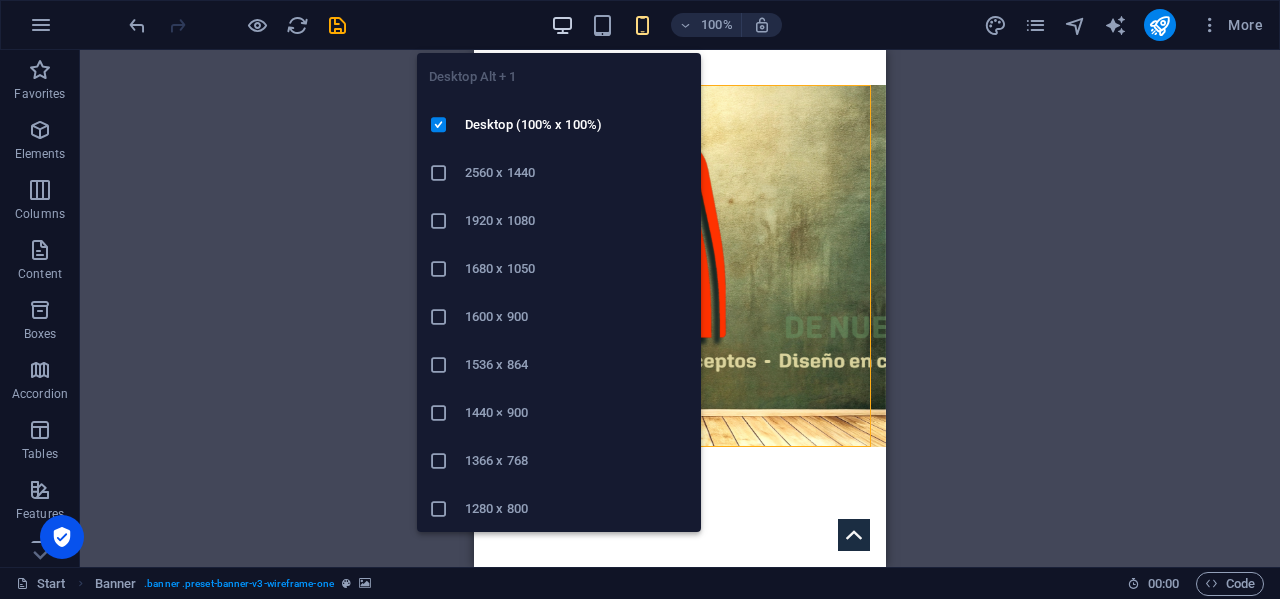 click at bounding box center [562, 25] 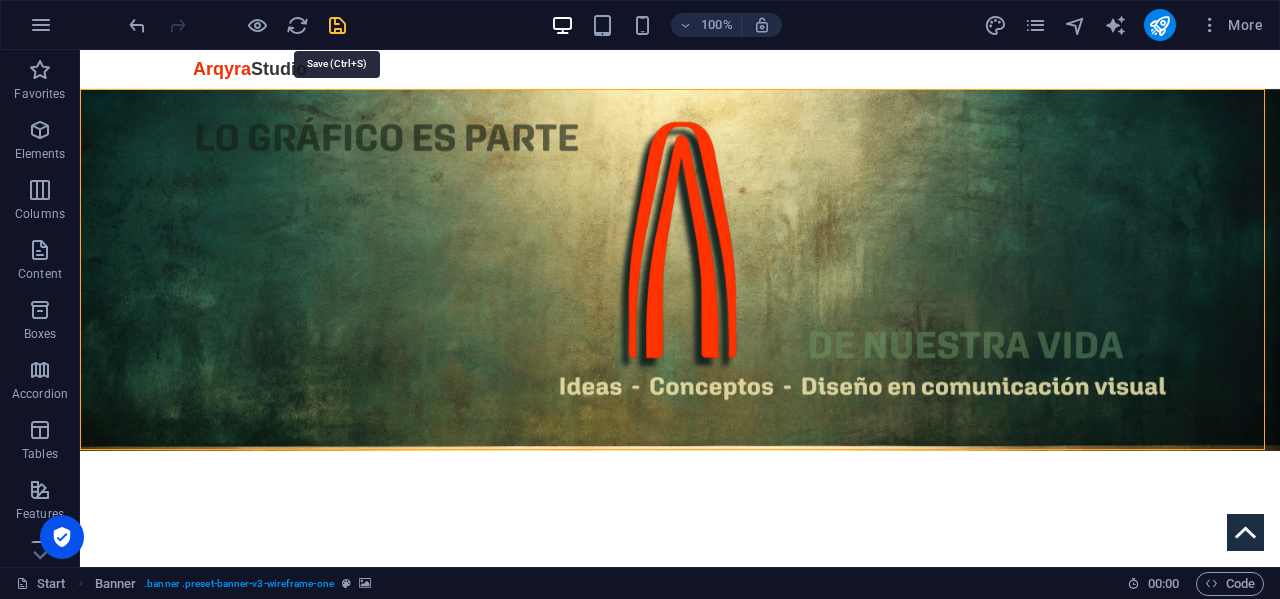 click at bounding box center [337, 25] 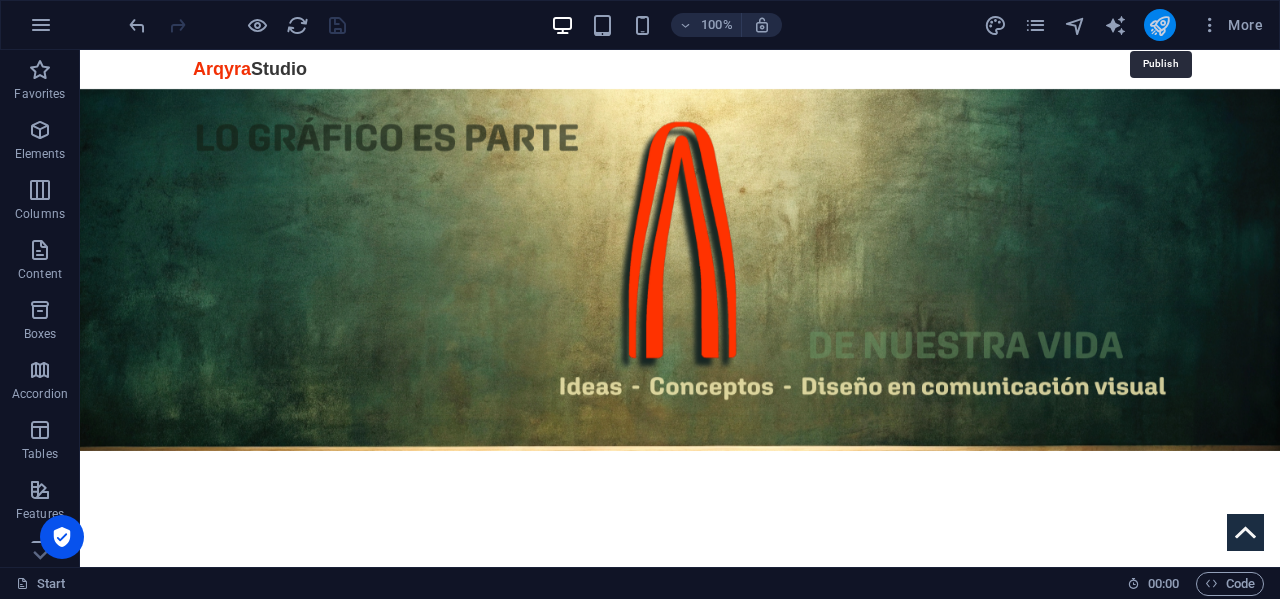 click at bounding box center [1159, 25] 